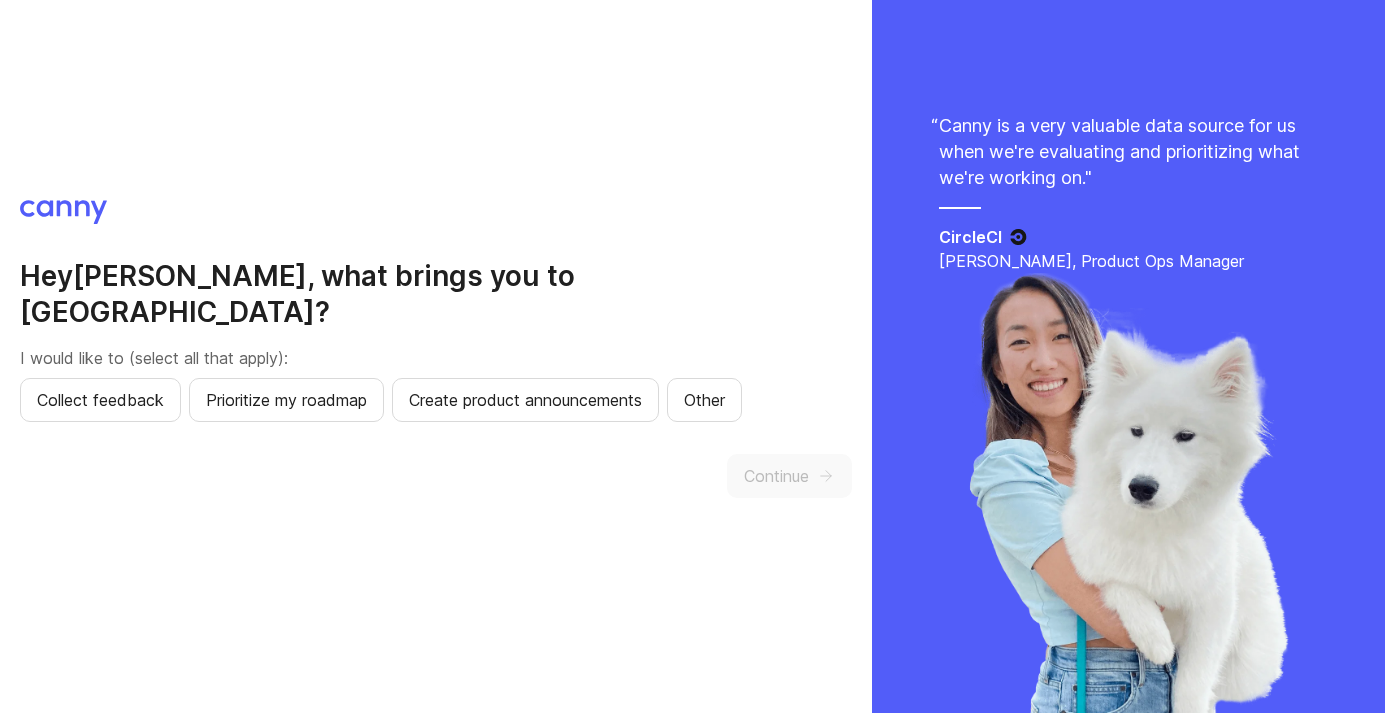 scroll, scrollTop: 0, scrollLeft: 0, axis: both 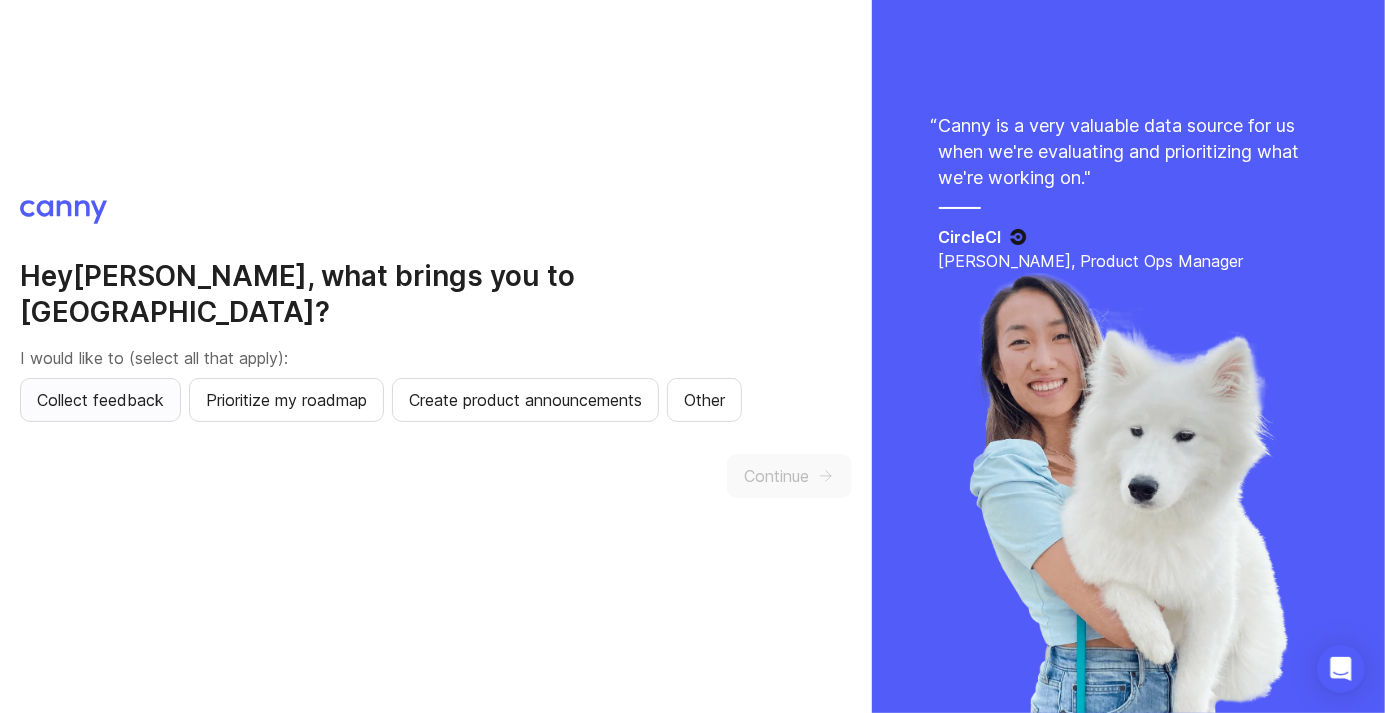 click on "Collect feedback" at bounding box center [100, 400] 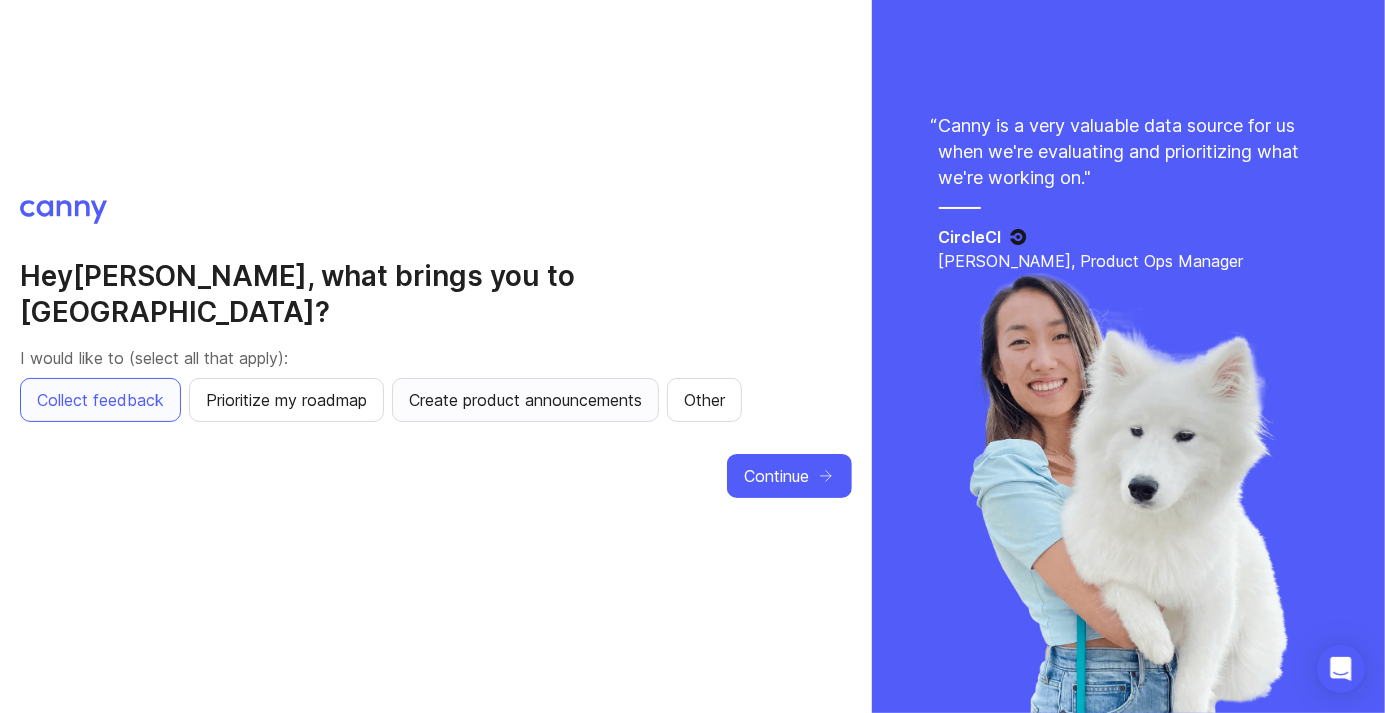 click on "Create product announcements" at bounding box center [525, 400] 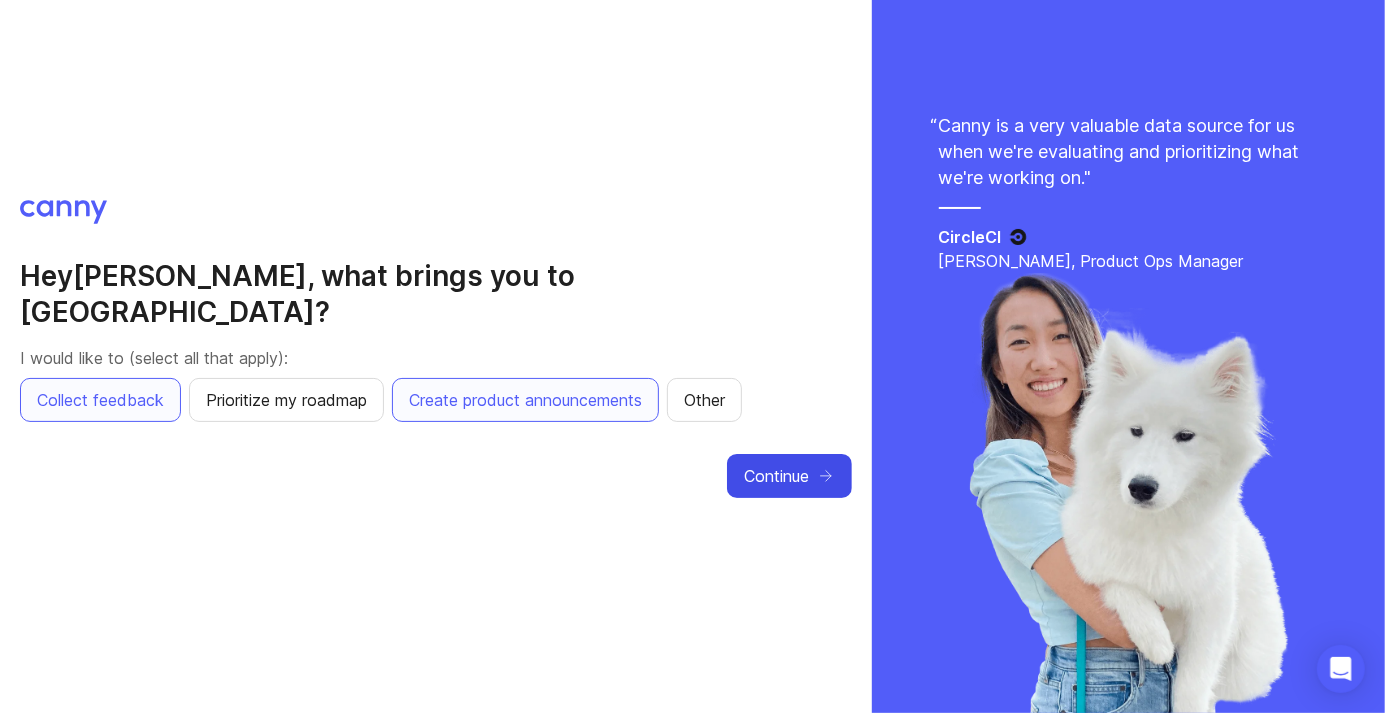 click on "Continue" at bounding box center [776, 476] 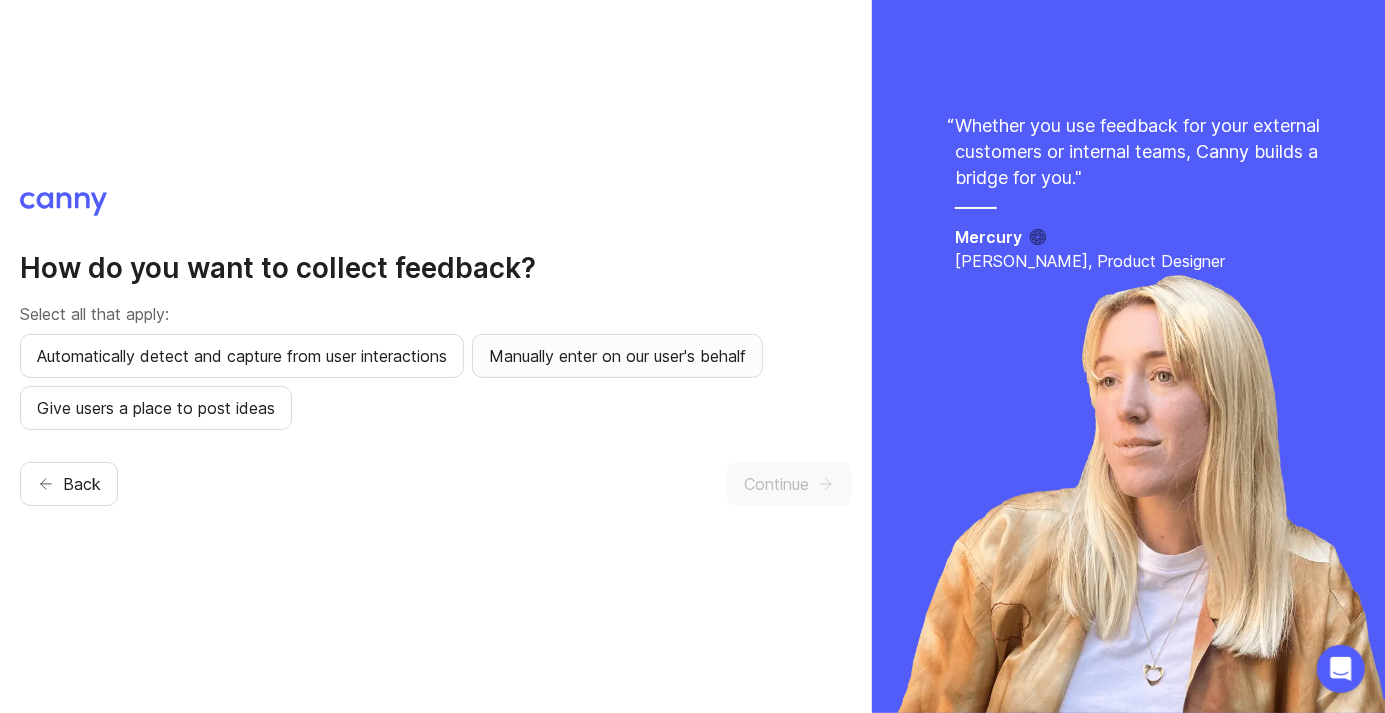 click on "Manually enter on our user's behalf" at bounding box center [617, 356] 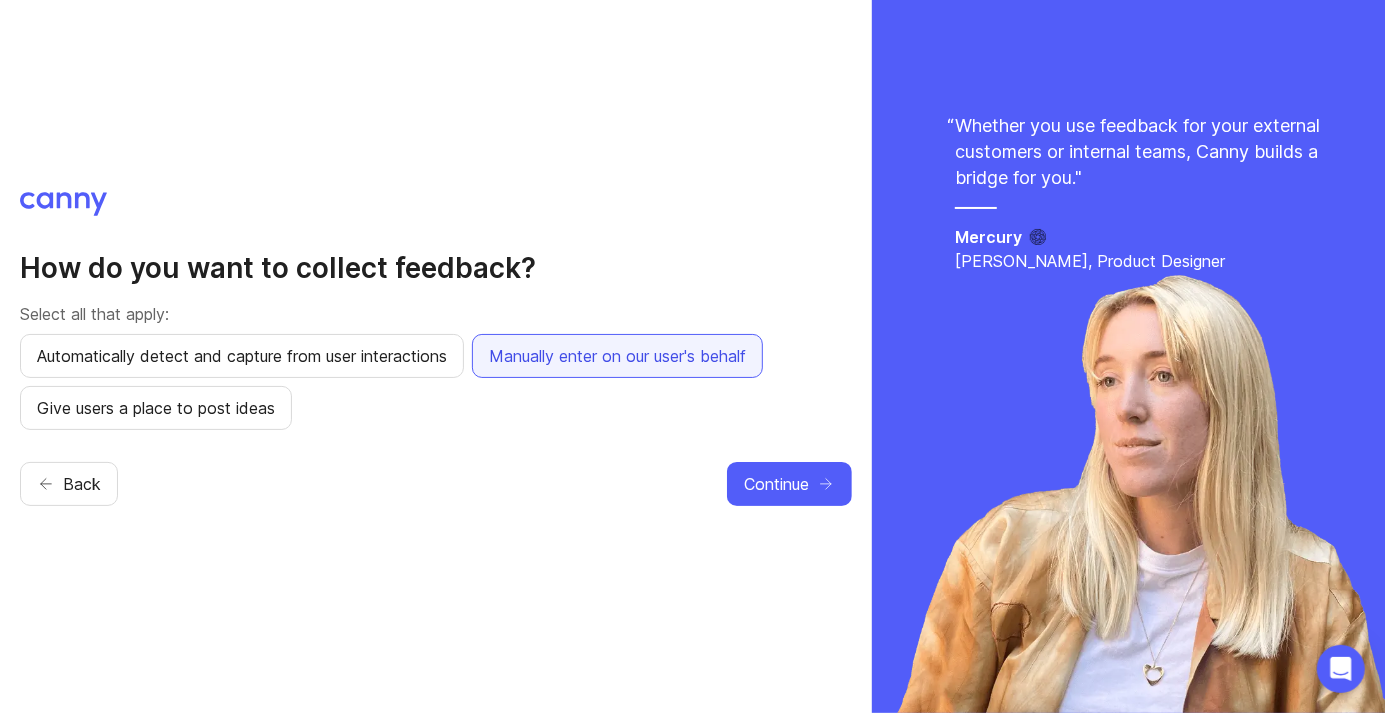 click on "Manually enter on our user's behalf" at bounding box center (617, 356) 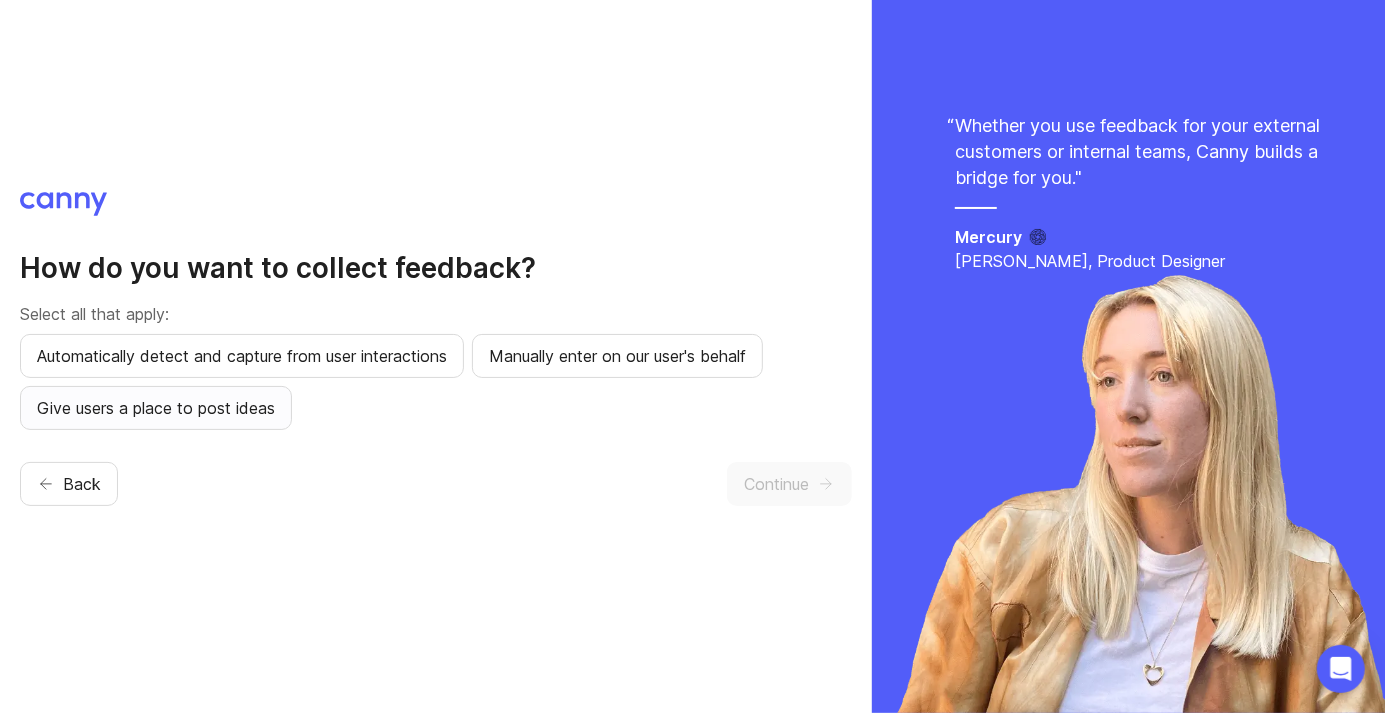 click on "Give users a place to post ideas" at bounding box center (156, 408) 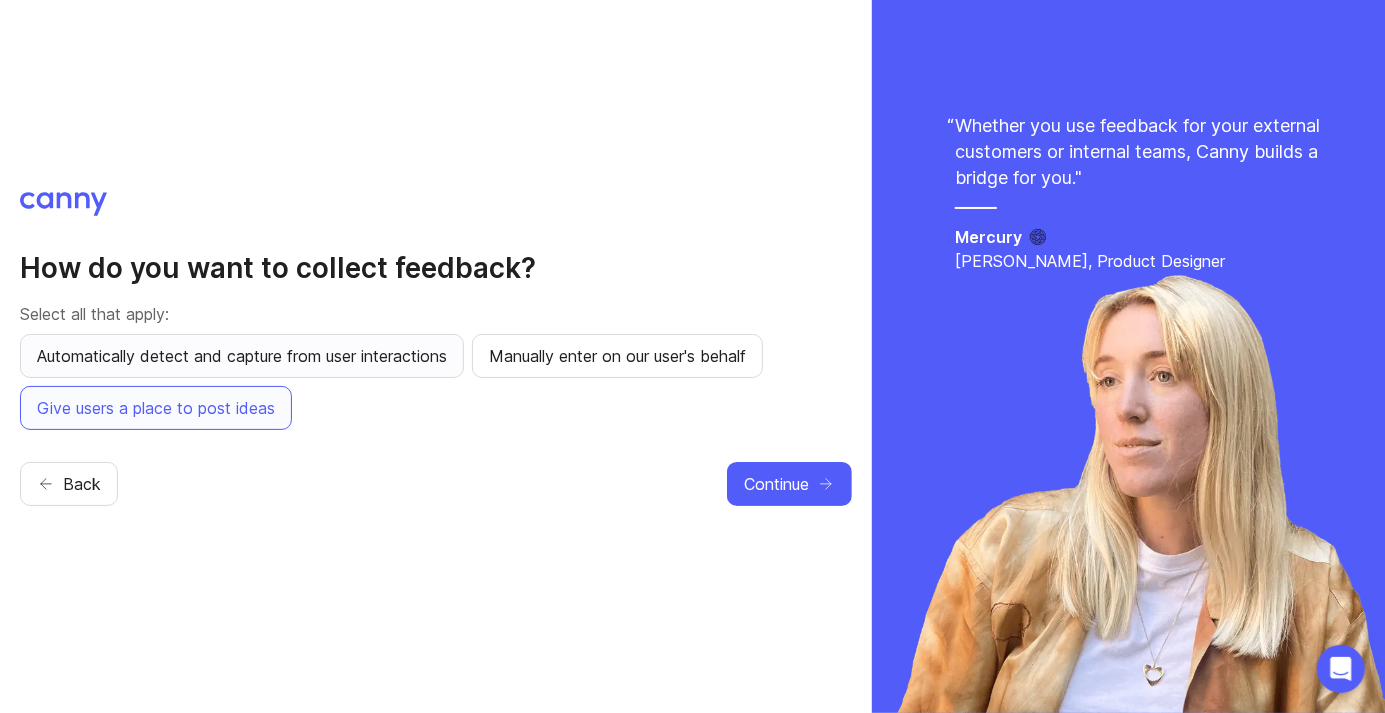 click on "Automatically detect and capture from user interactions" at bounding box center (242, 356) 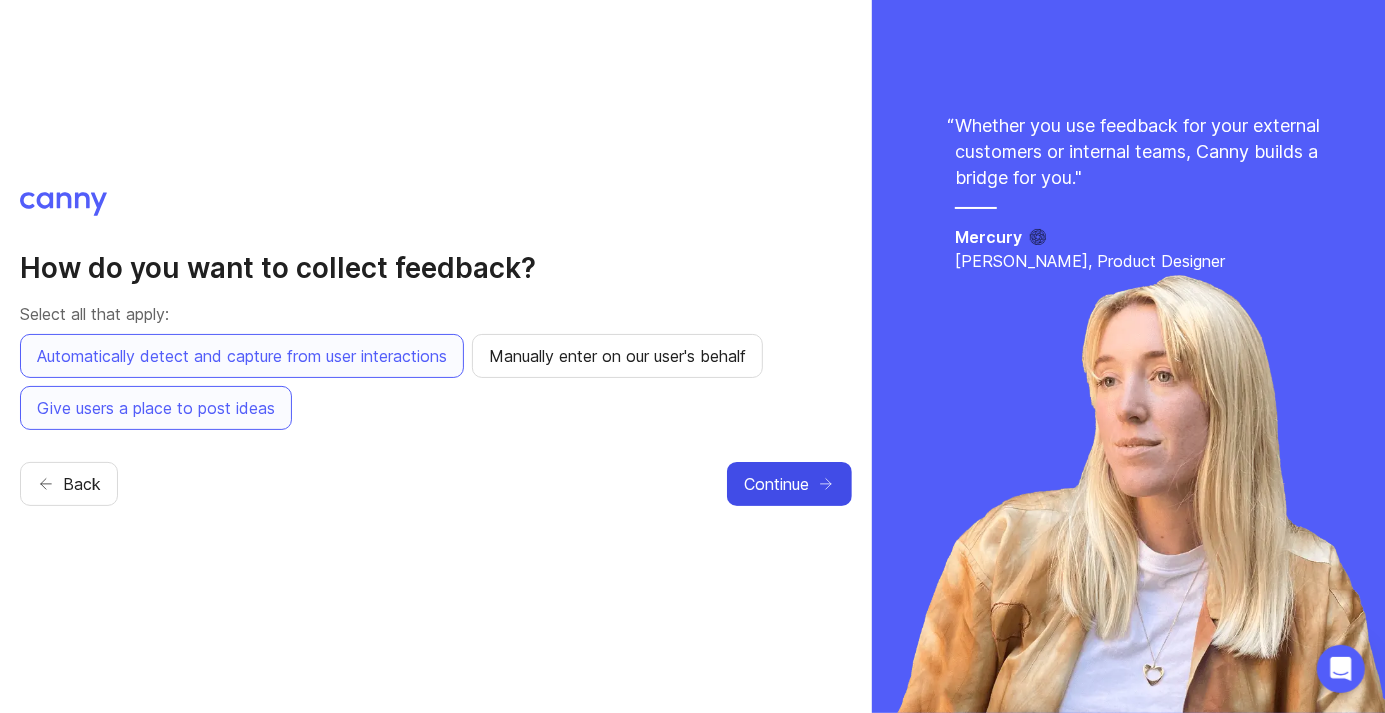 click on "Continue" at bounding box center [776, 484] 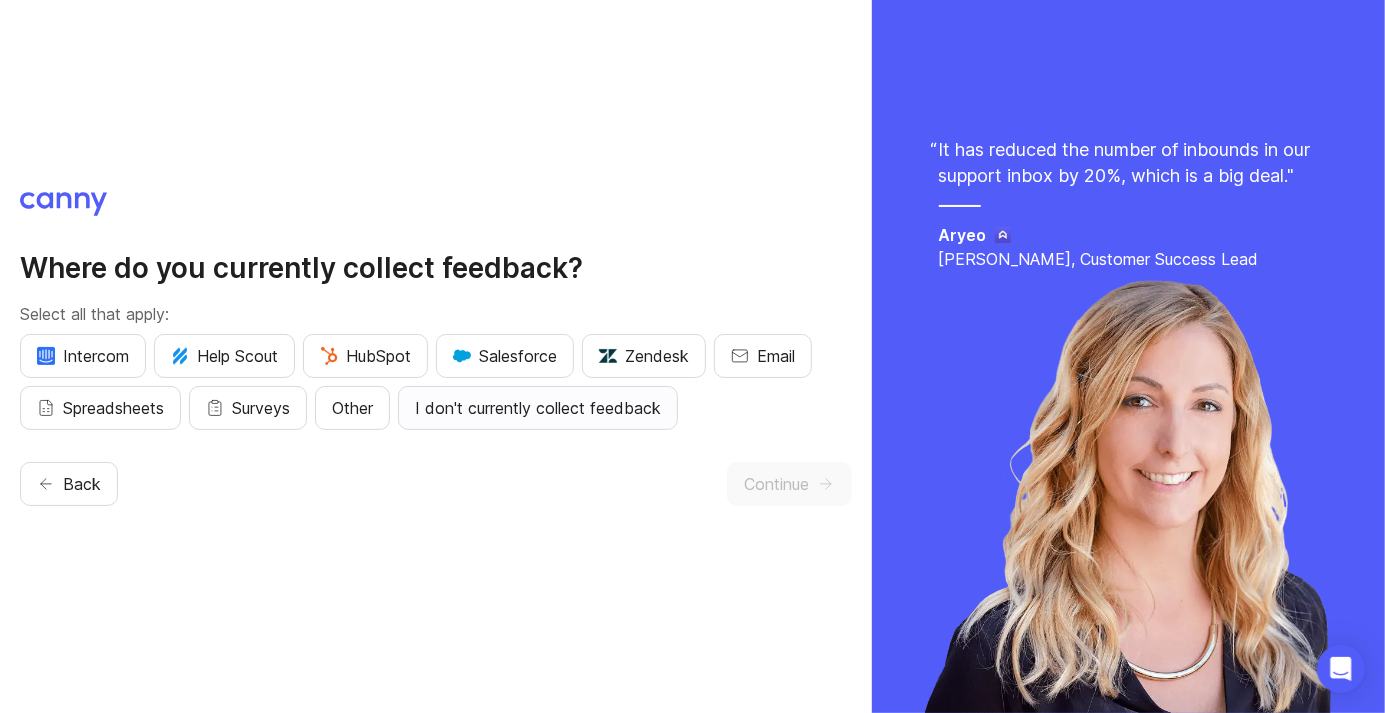 click on "I don't currently collect feedback" at bounding box center (538, 408) 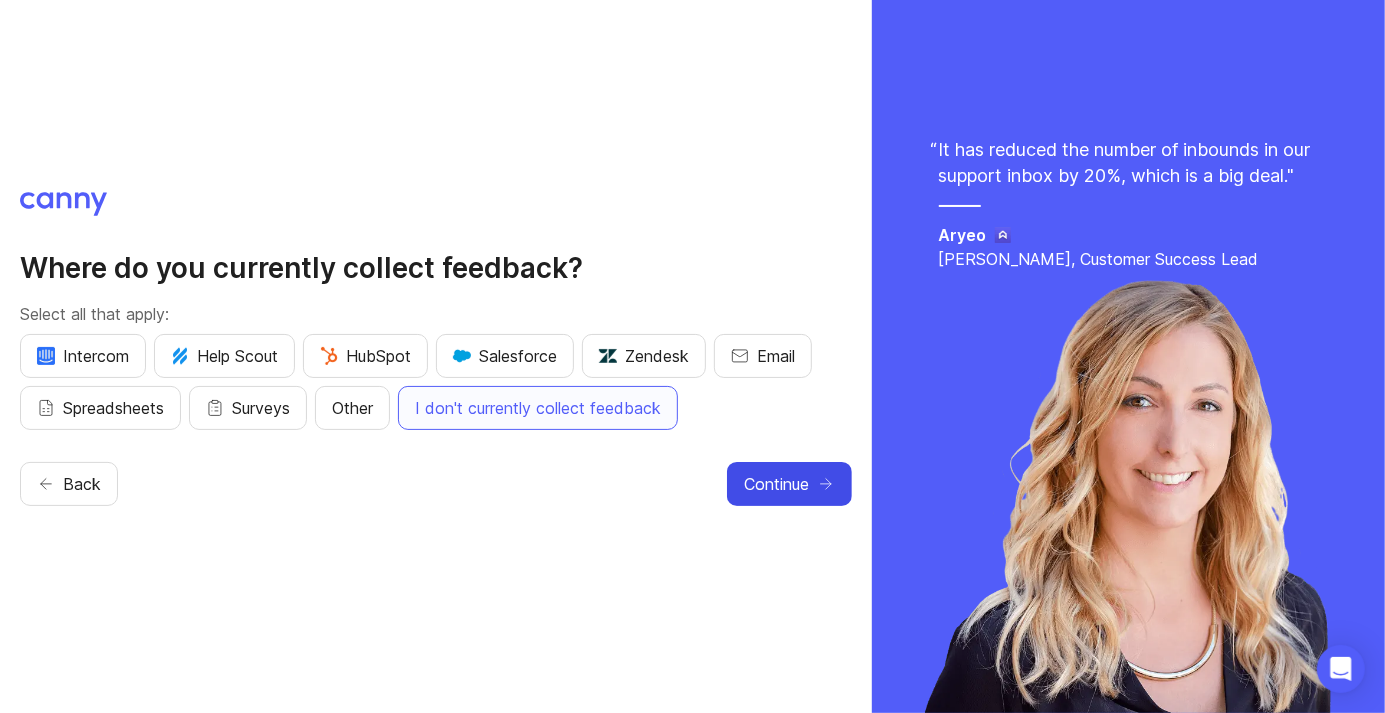 click on "Continue" at bounding box center (776, 484) 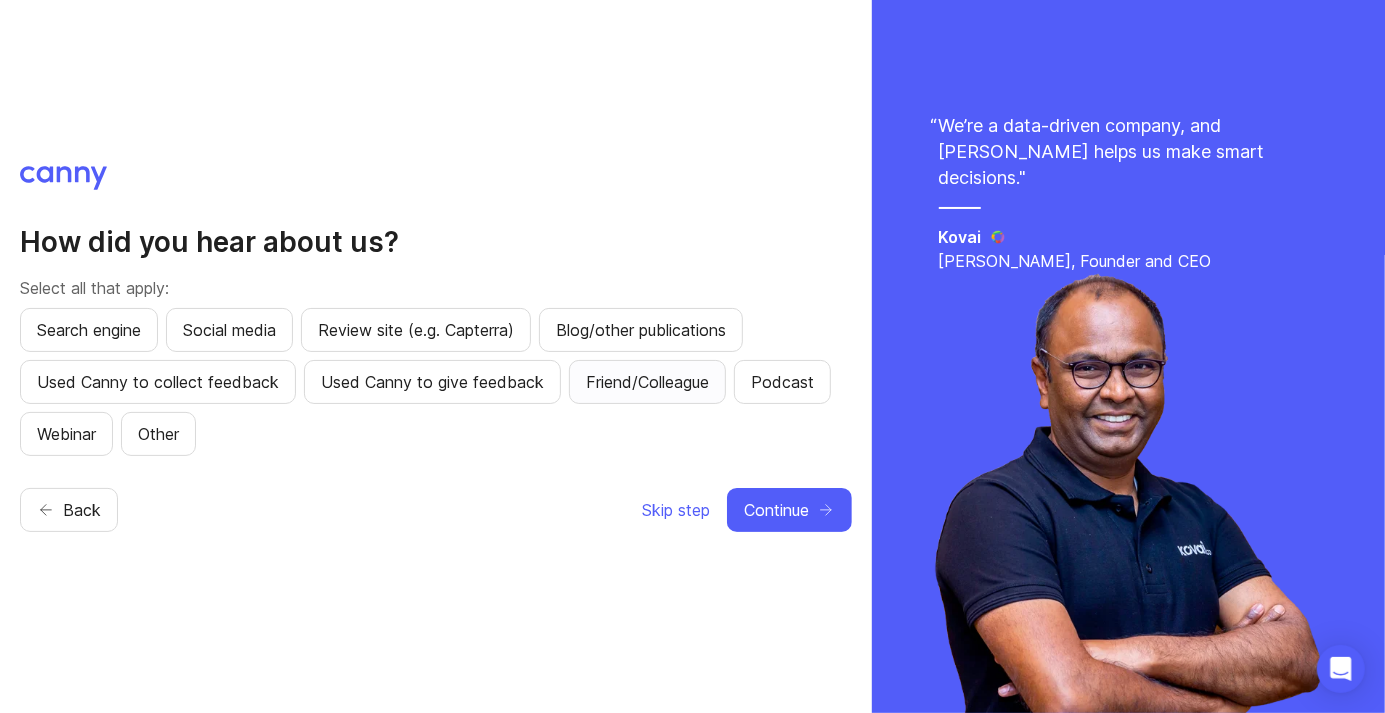 click on "Friend/Colleague" at bounding box center [647, 382] 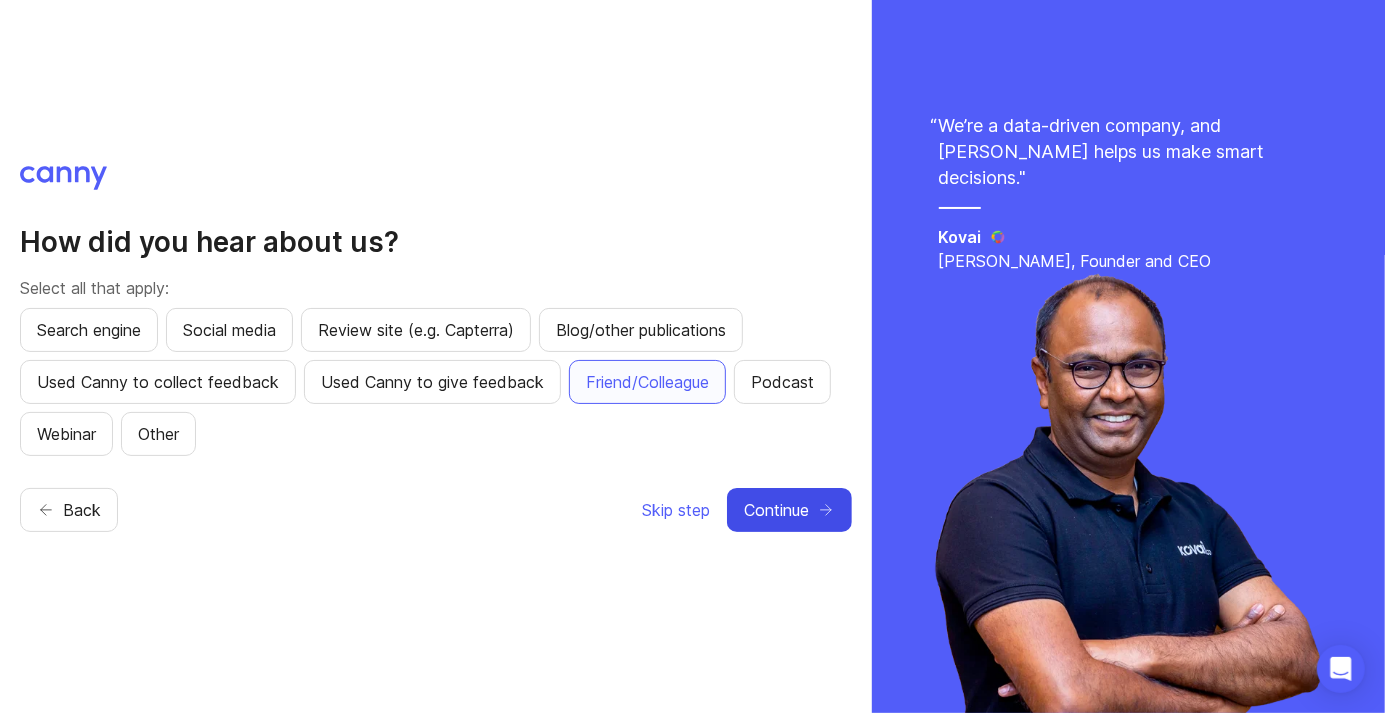 click on "Continue" at bounding box center [776, 510] 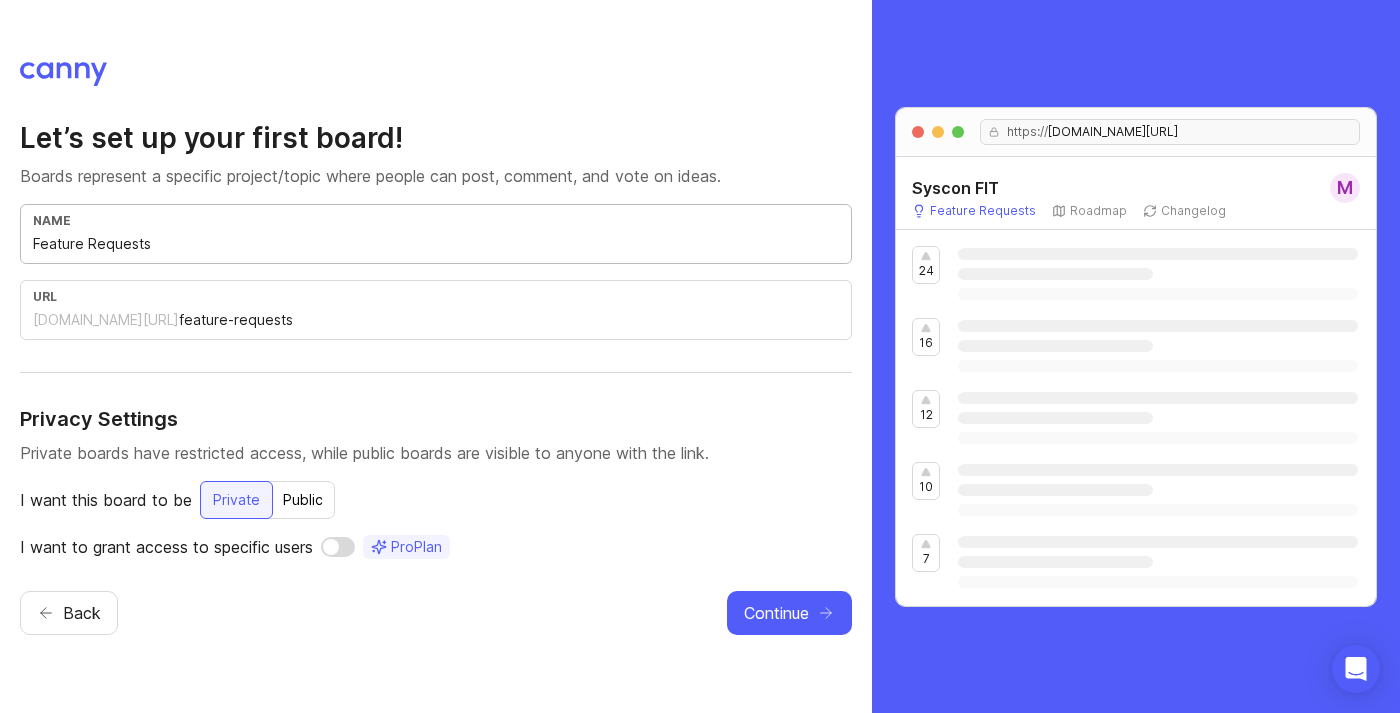 drag, startPoint x: 152, startPoint y: 246, endPoint x: -32, endPoint y: 239, distance: 184.1331 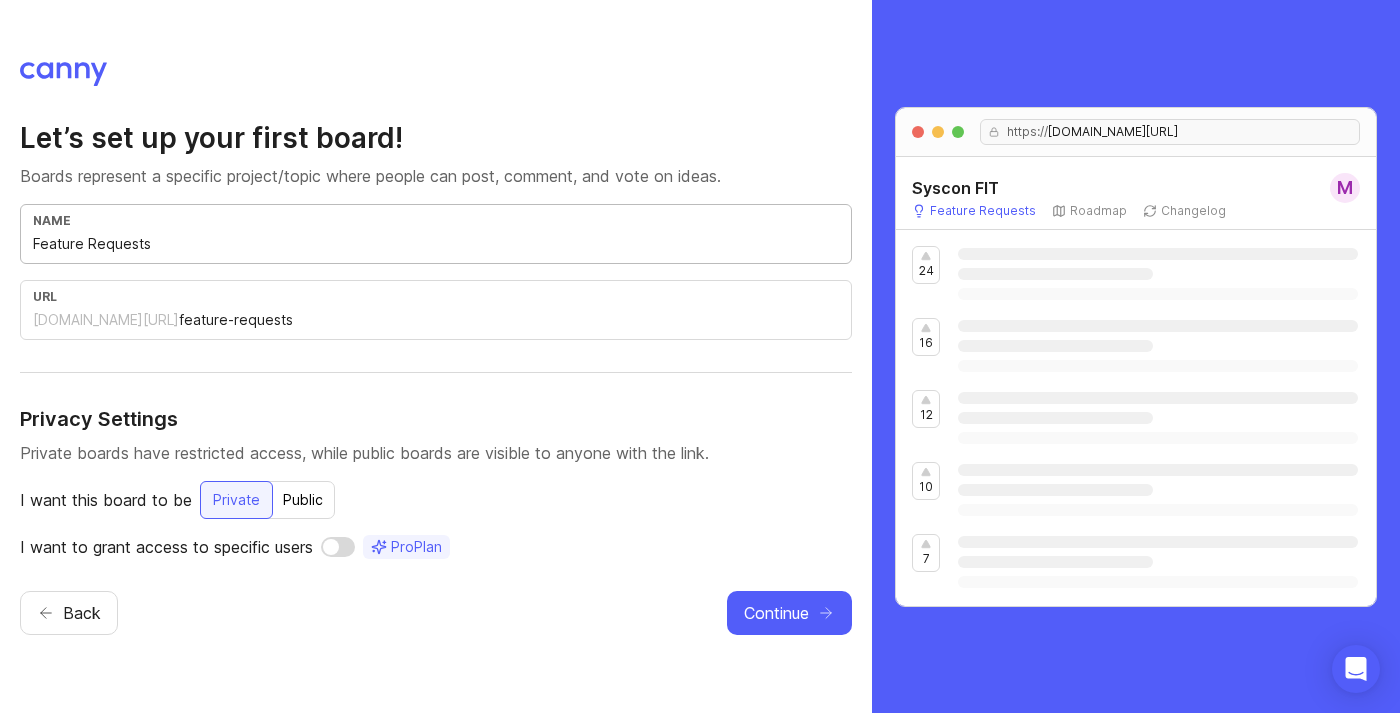 type on "I" 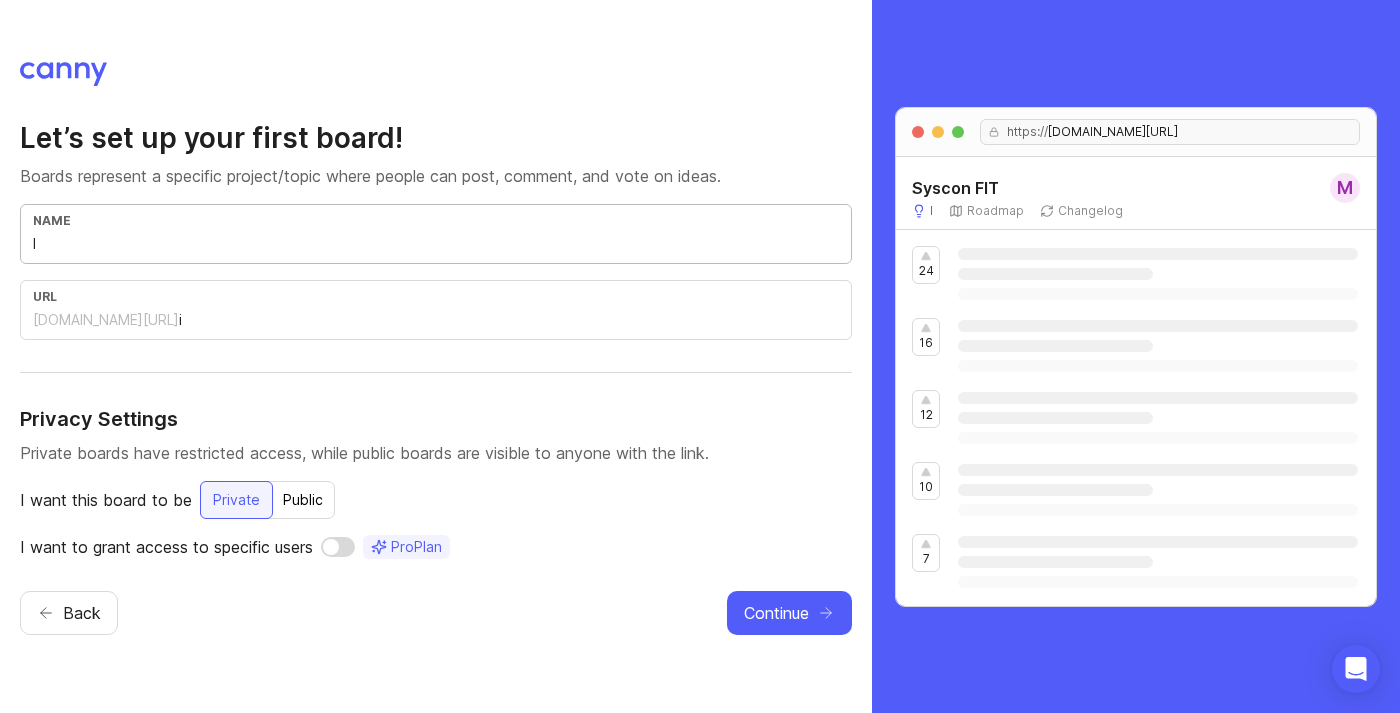type on "Is" 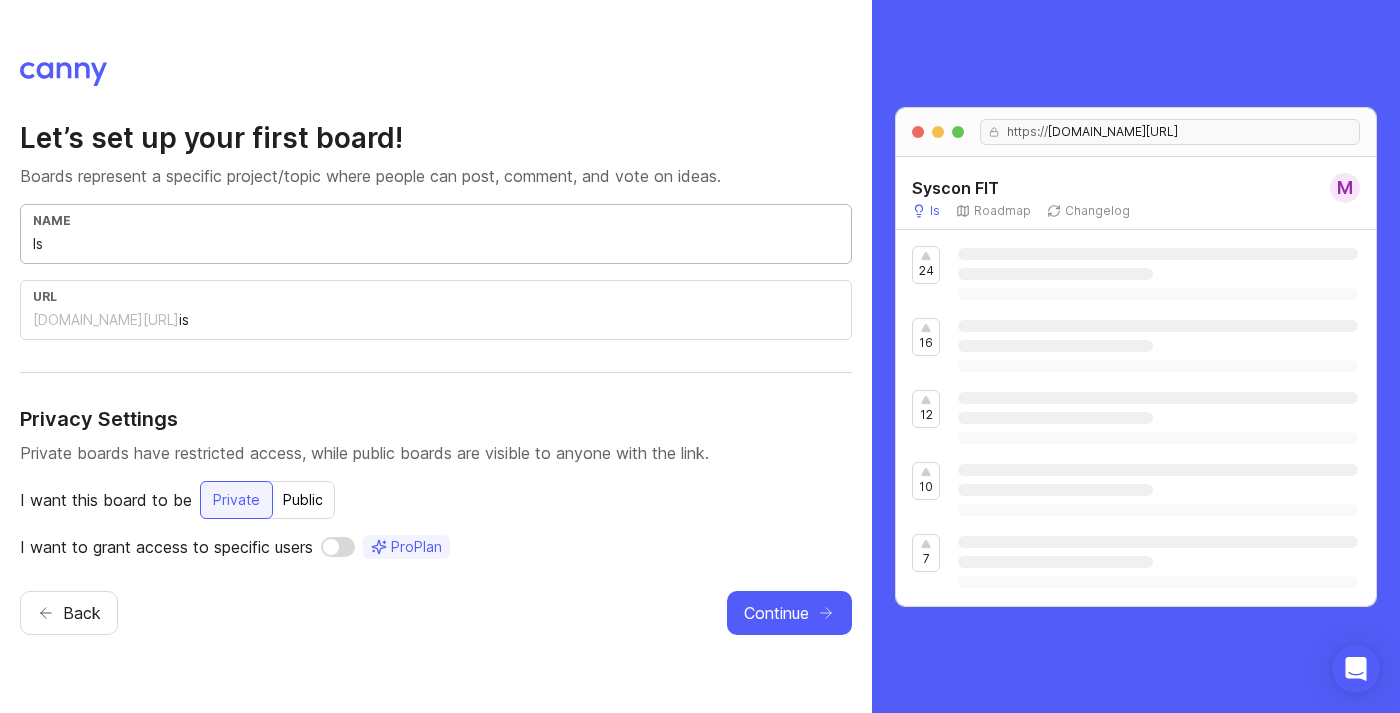 type on "Iss" 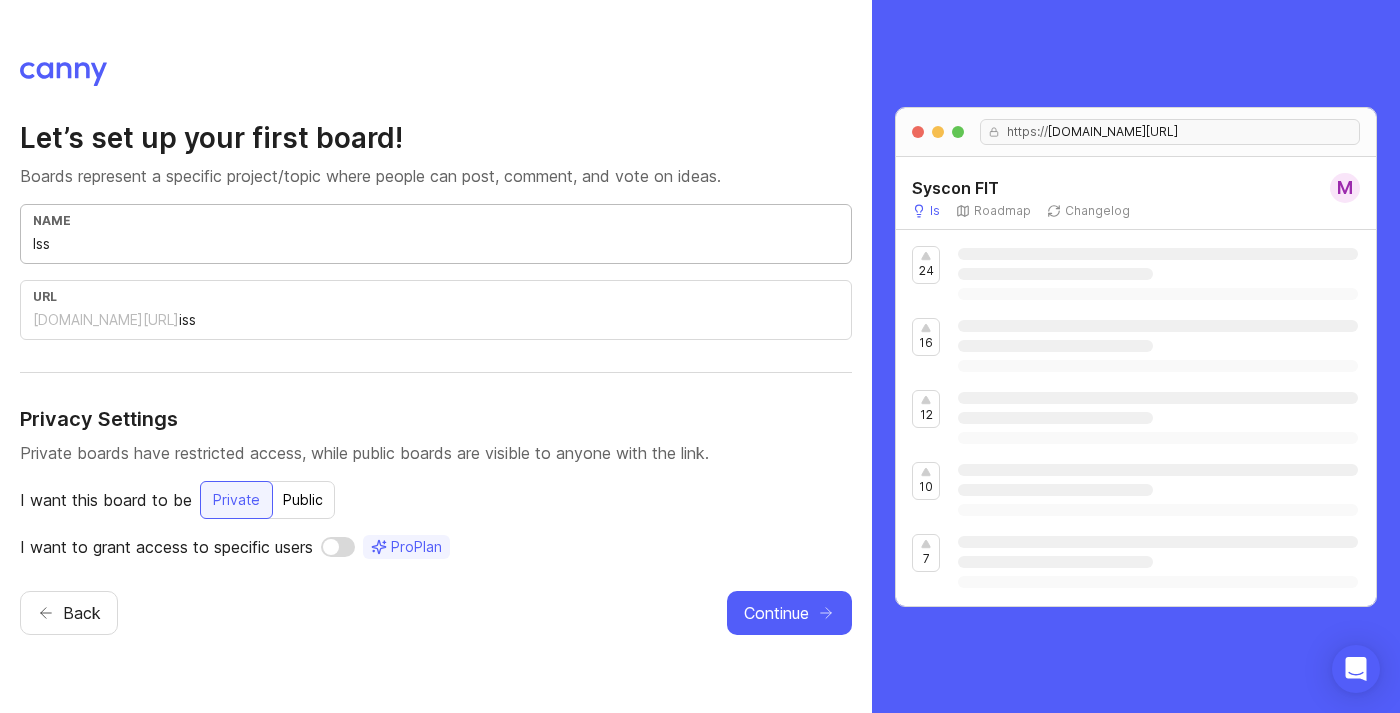 type on "Issu" 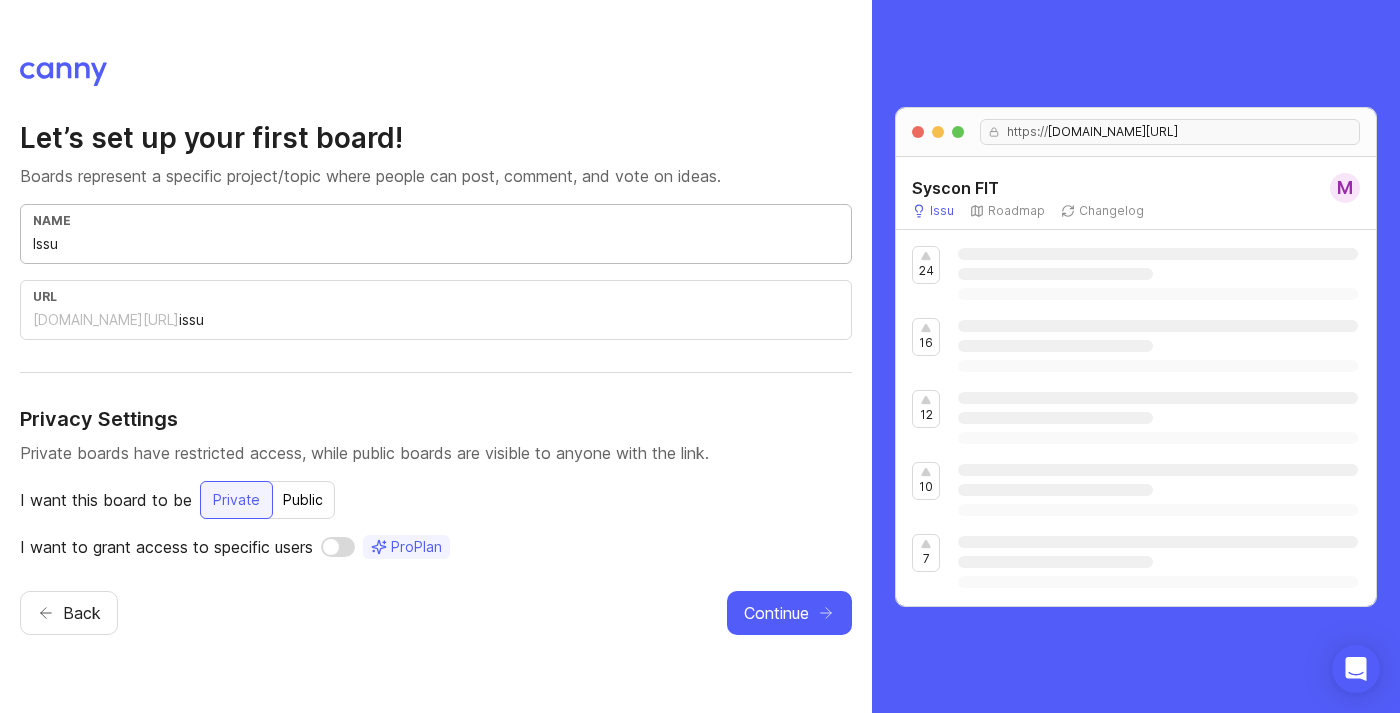 type on "Issue" 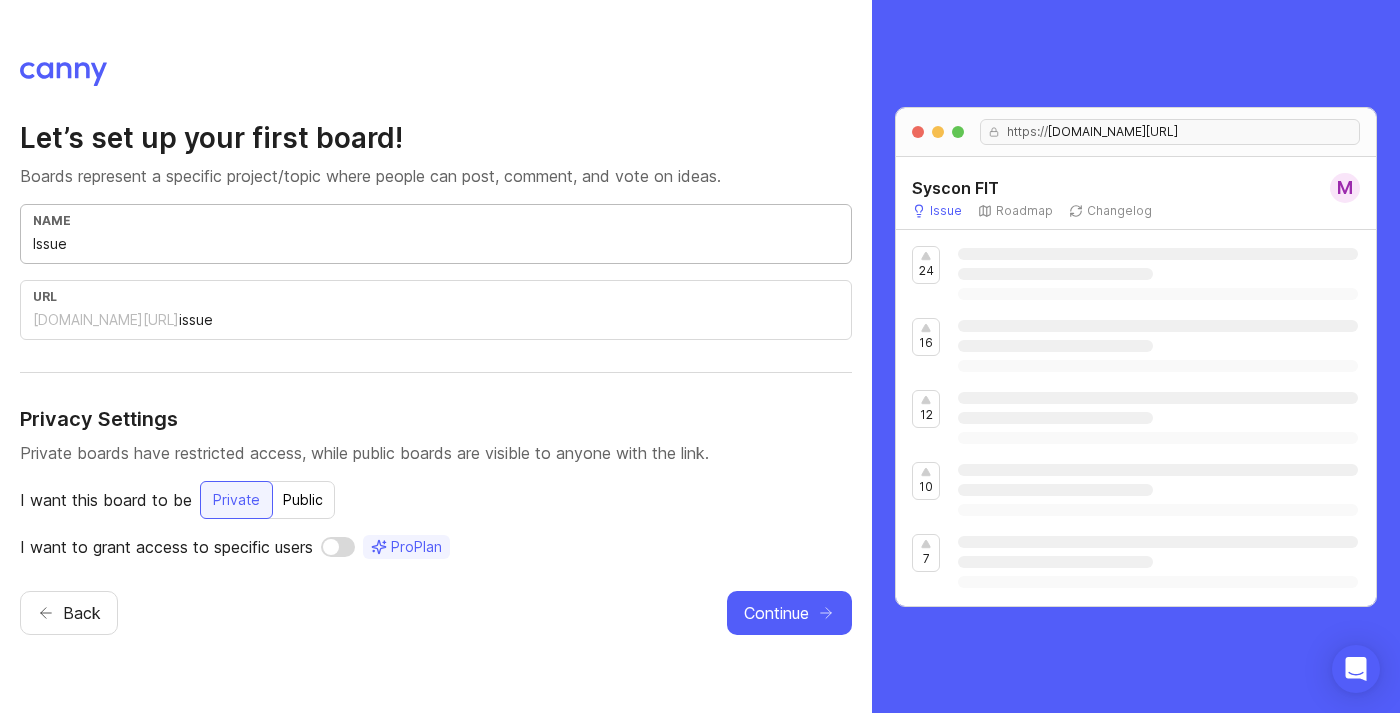 type on "Issues" 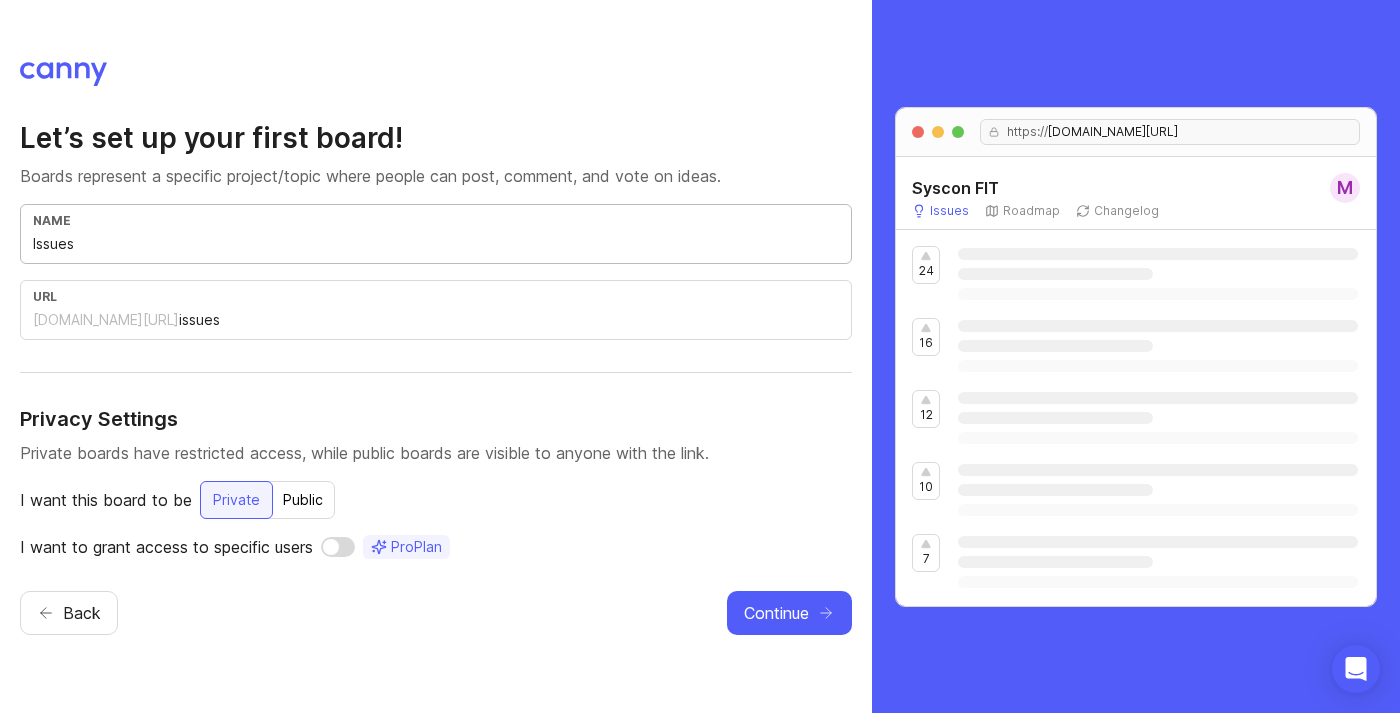drag, startPoint x: 119, startPoint y: 245, endPoint x: -83, endPoint y: 229, distance: 202.63268 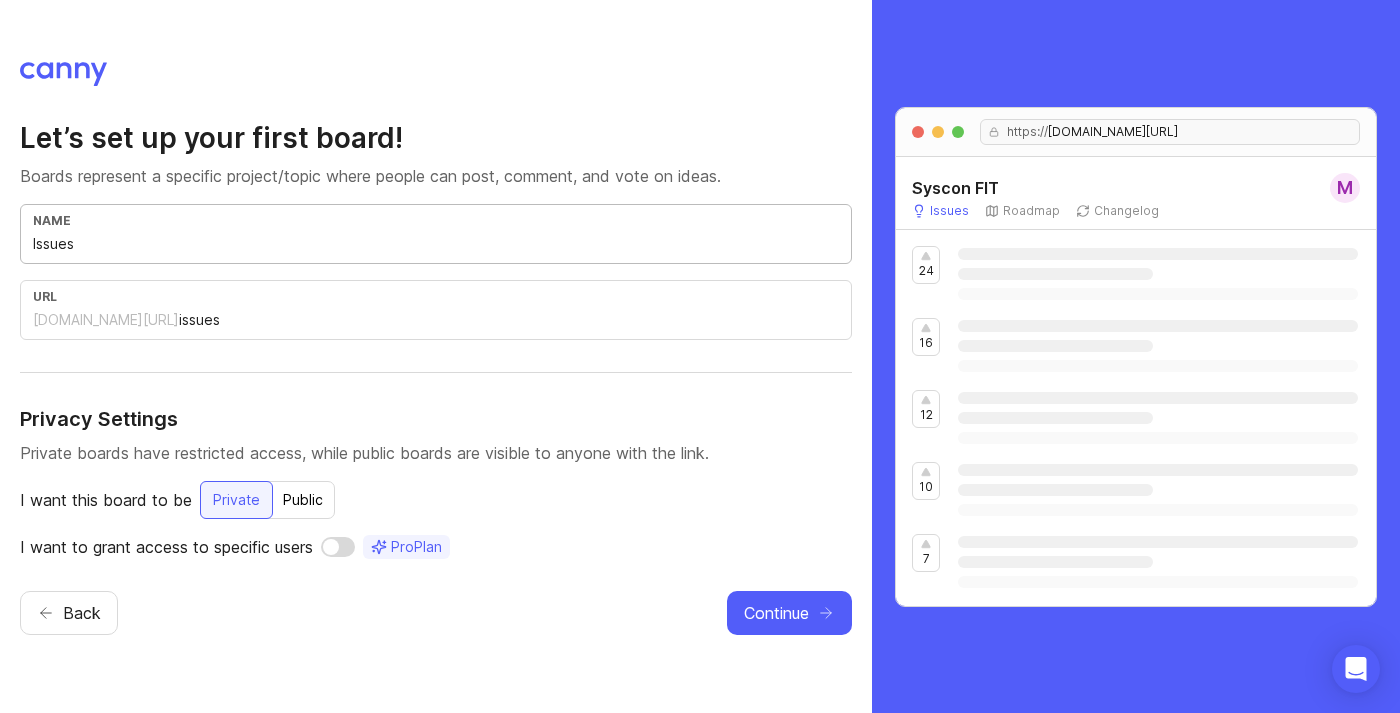 type on "Issue" 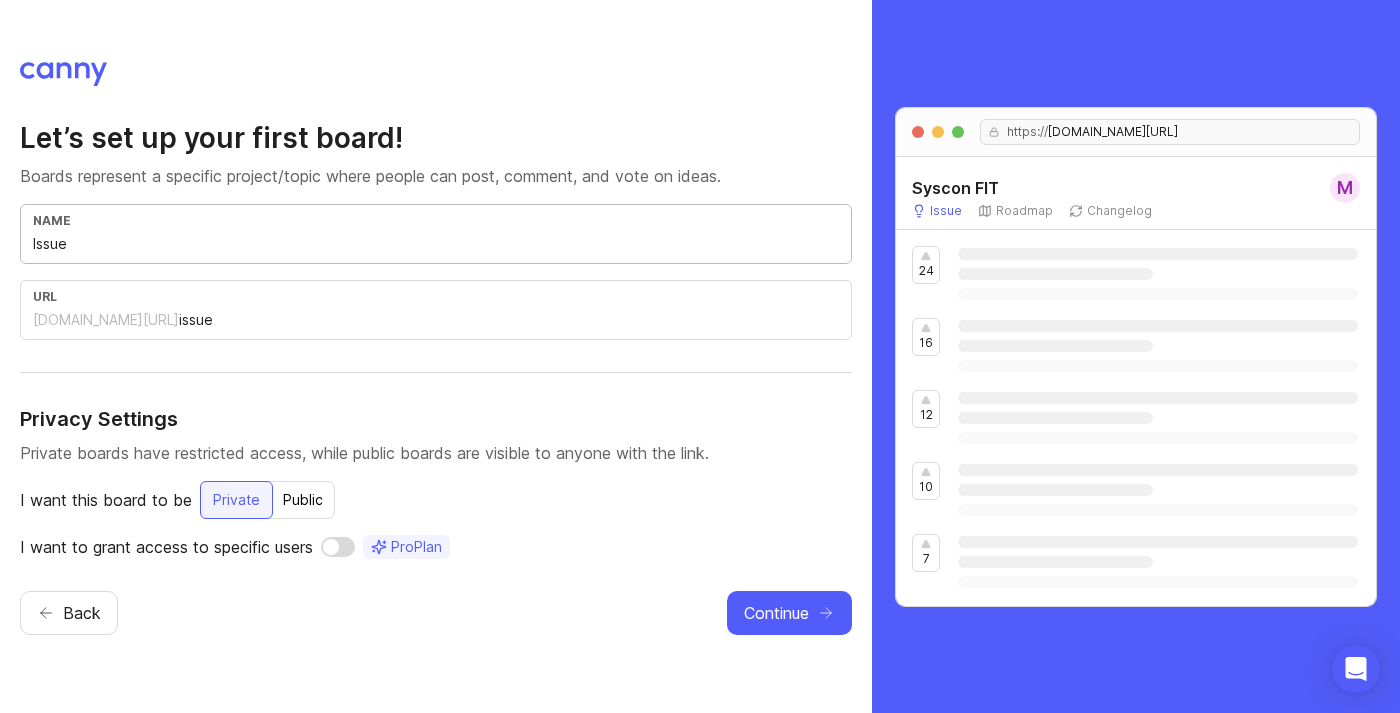 type on "Issu" 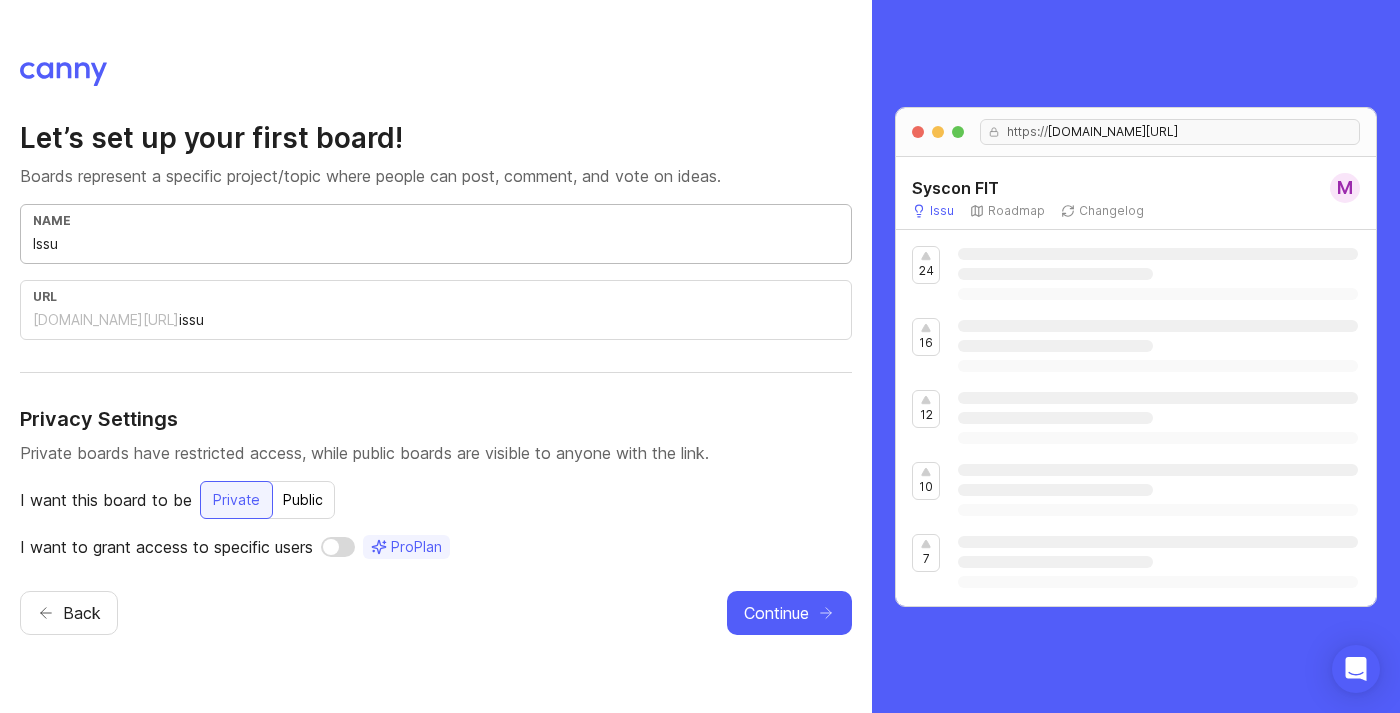 type on "Iss" 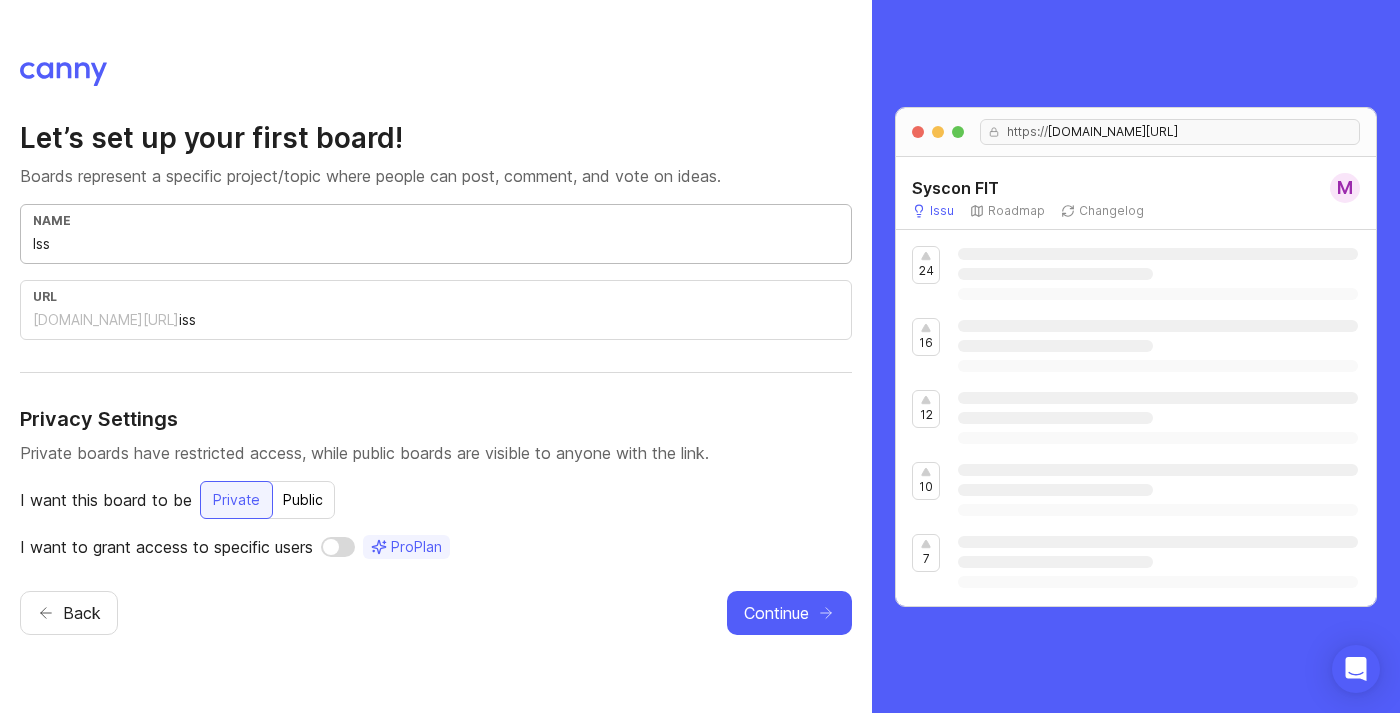 type on "Is" 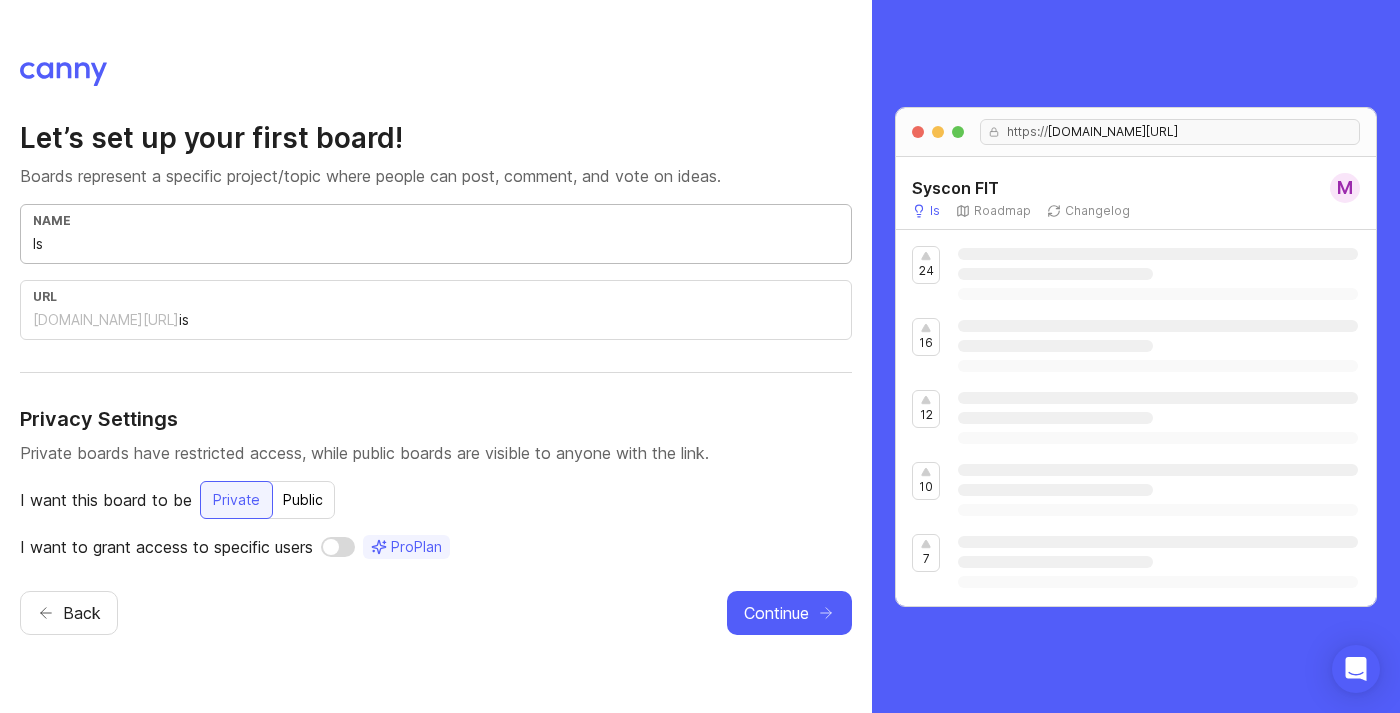 type on "I" 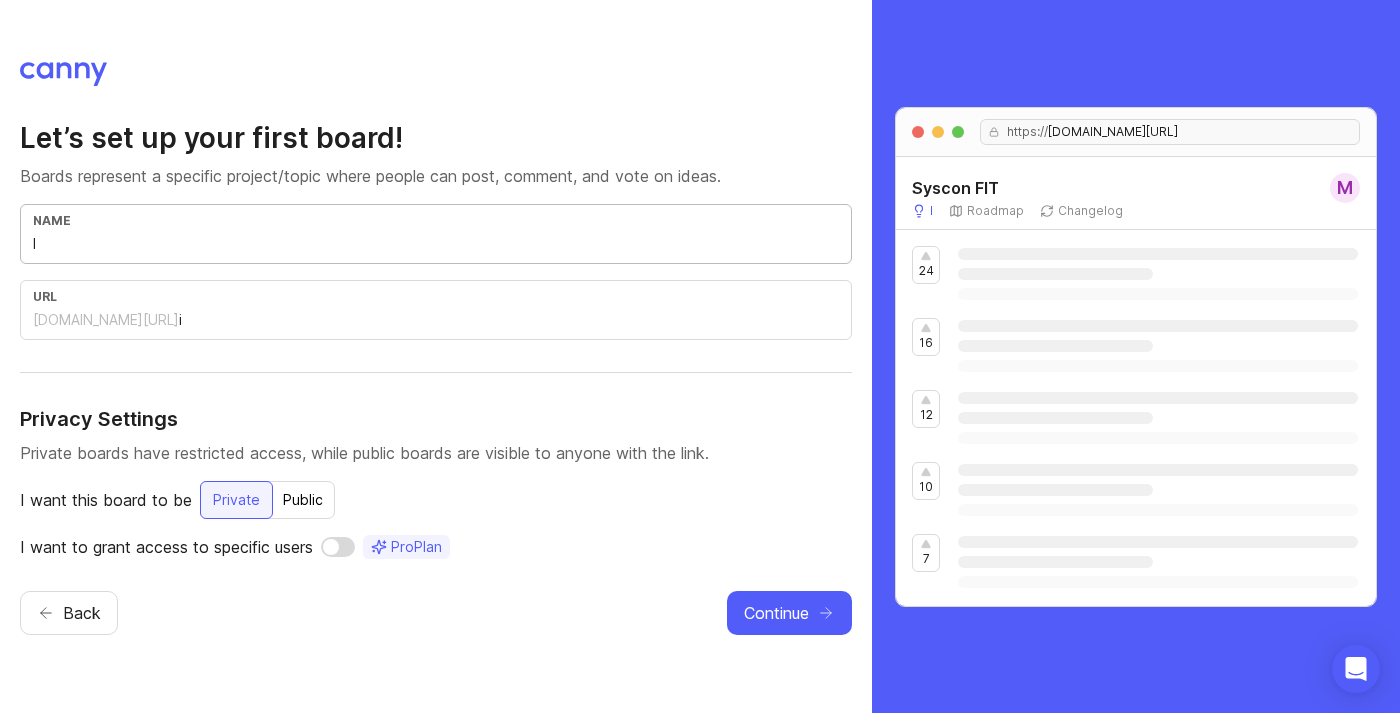 type on "Feature Requests" 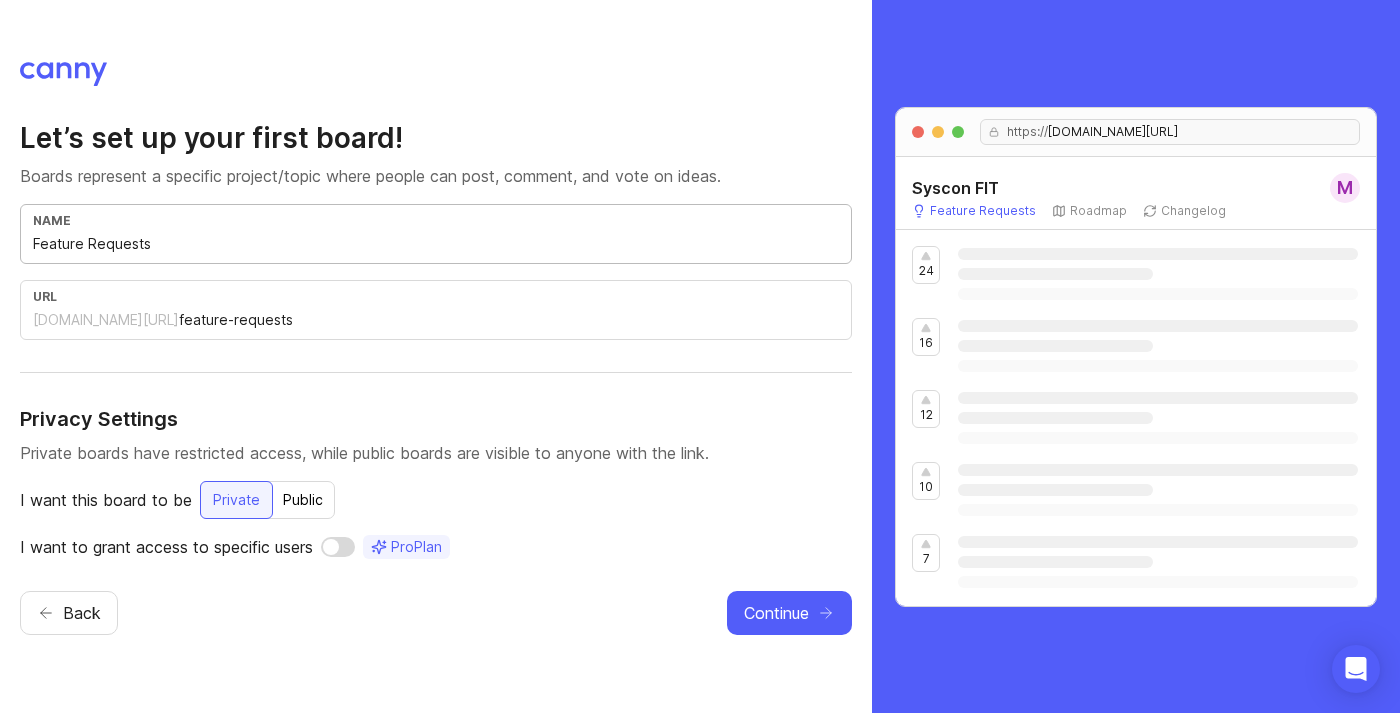 type on "Feature Requests" 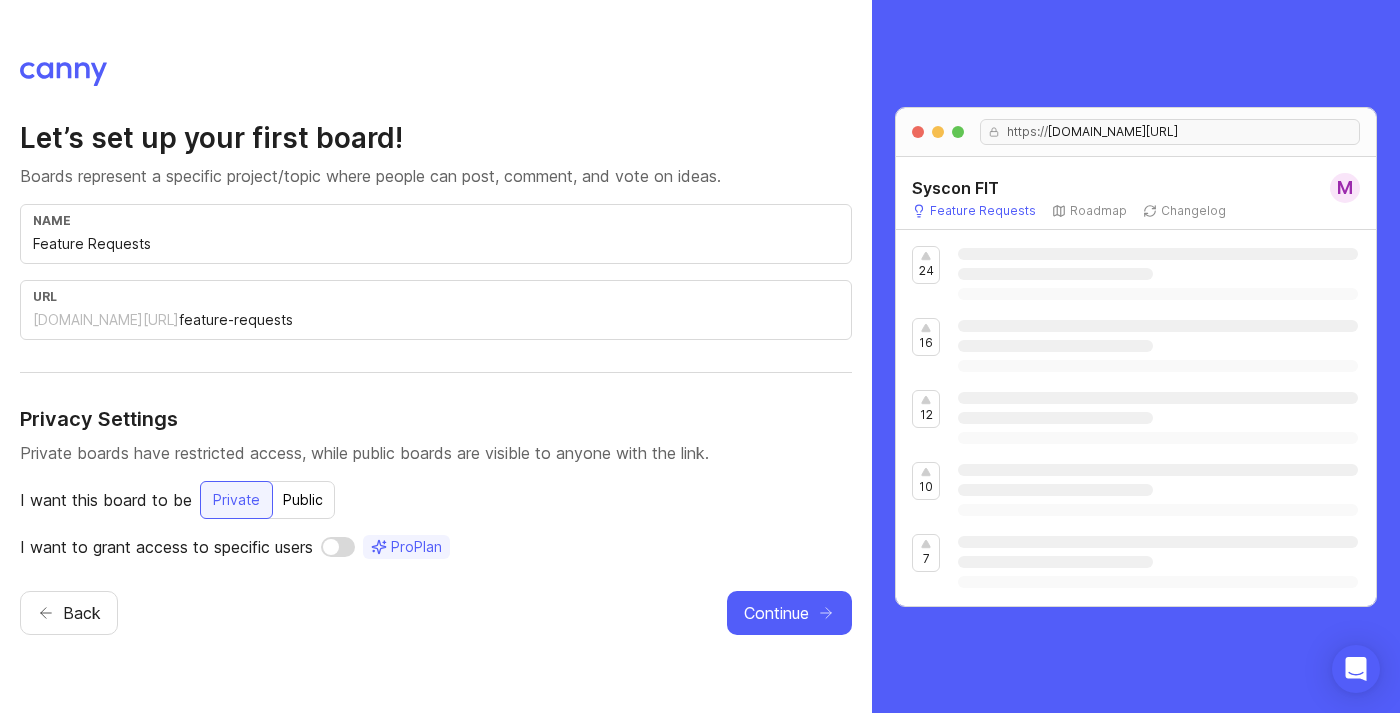 click on "Back Continue" at bounding box center [436, 613] 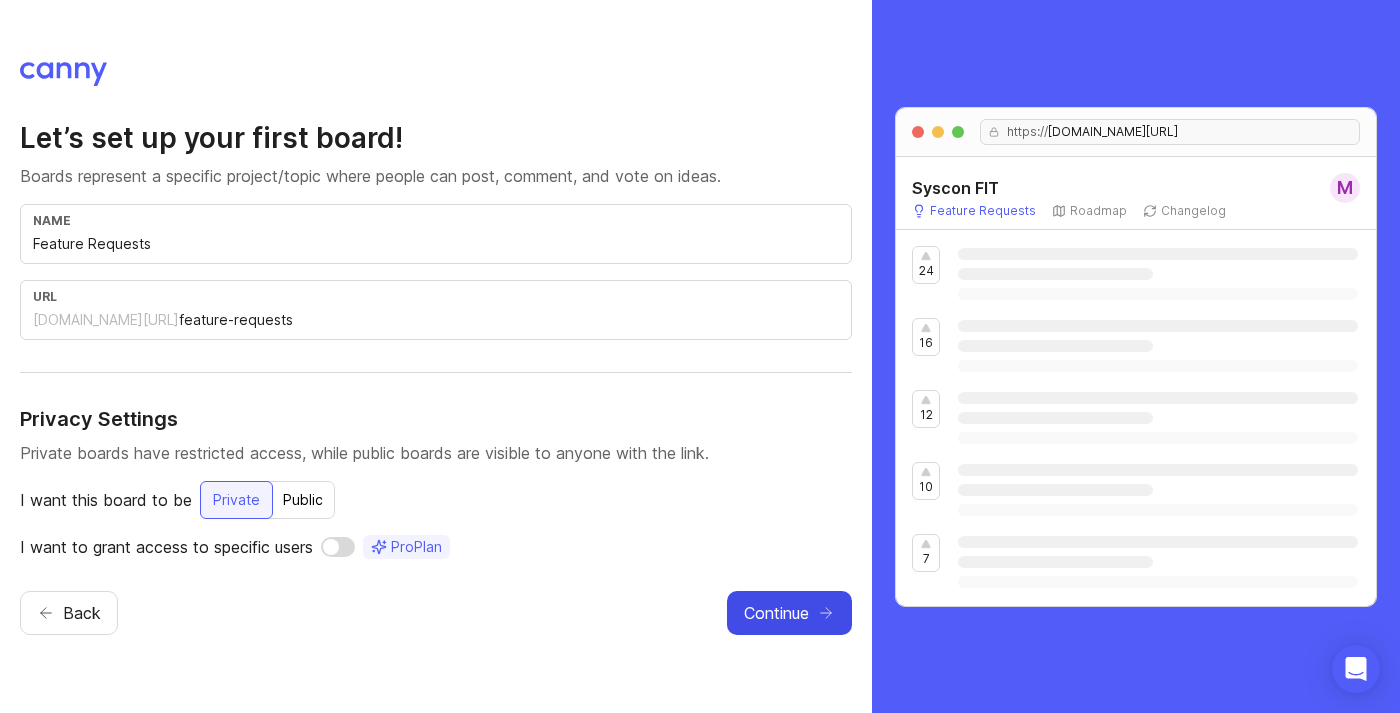 click on "Continue" at bounding box center [776, 613] 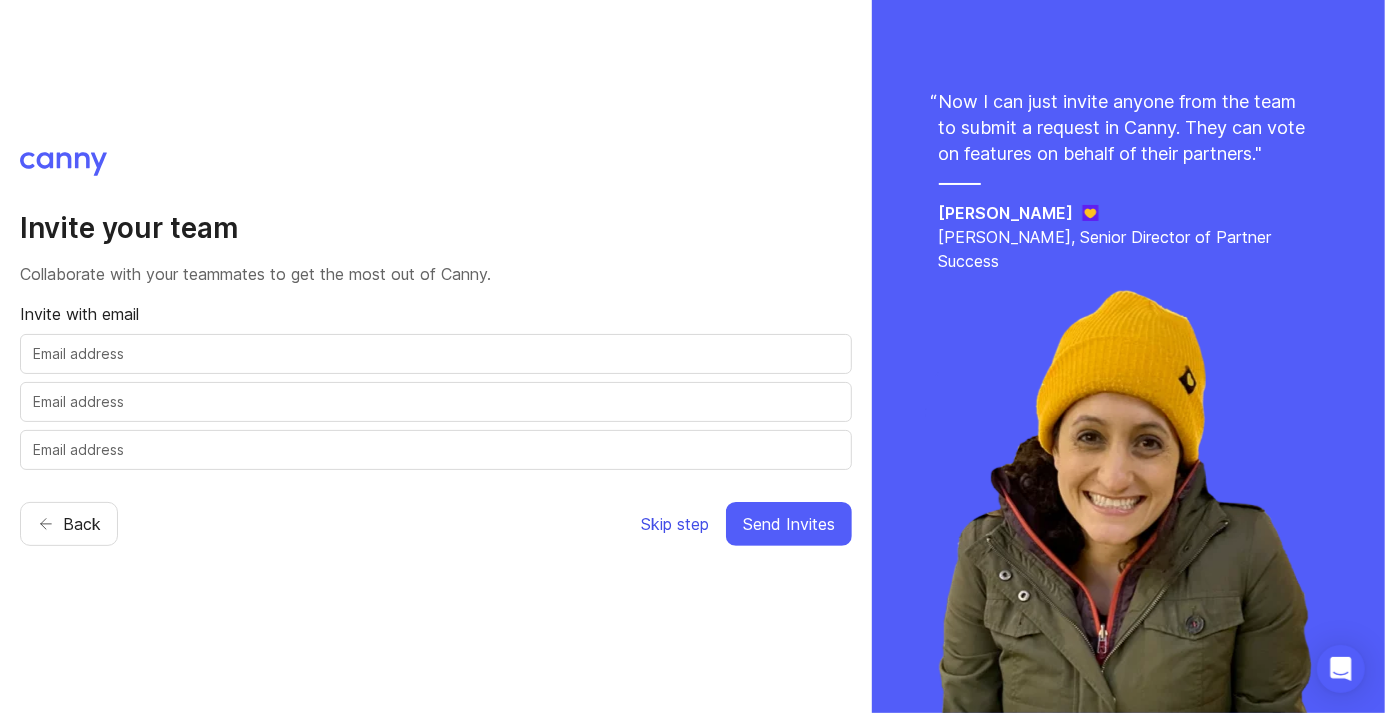 click on "Skip step" at bounding box center (675, 524) 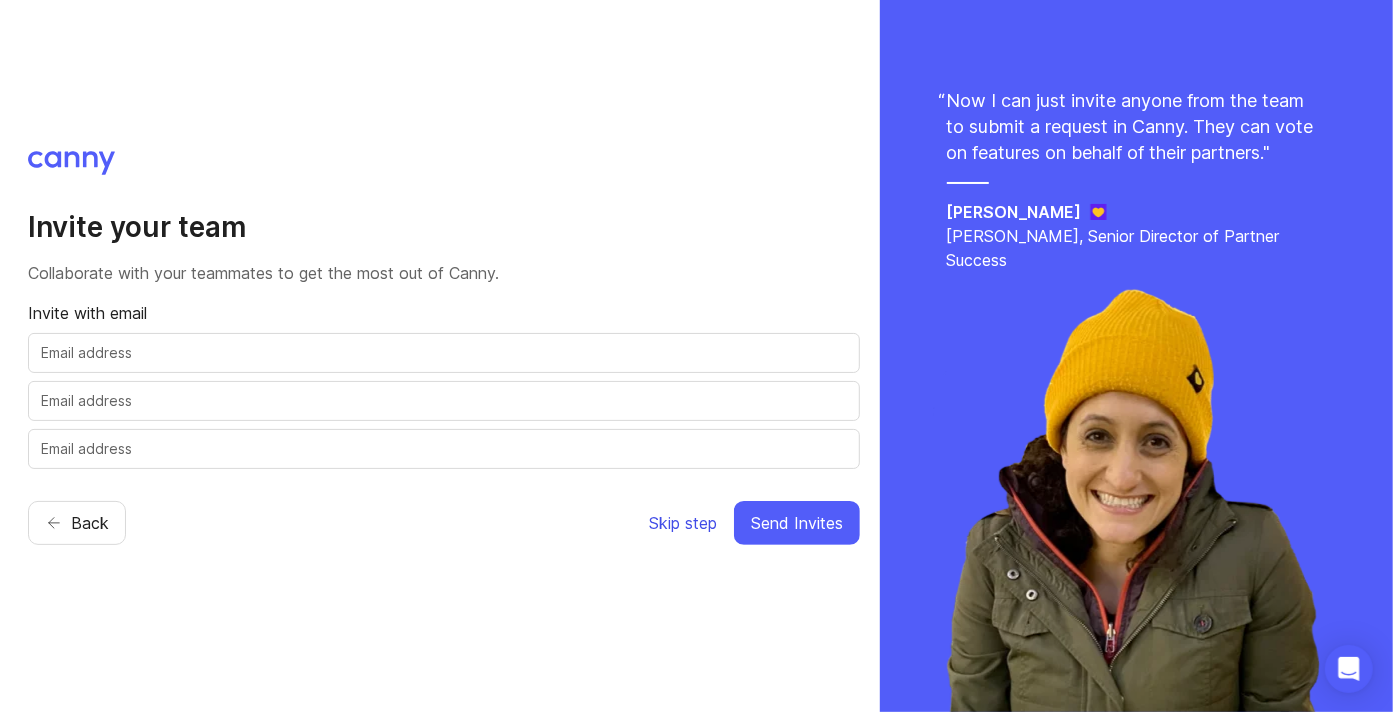 scroll, scrollTop: 0, scrollLeft: 0, axis: both 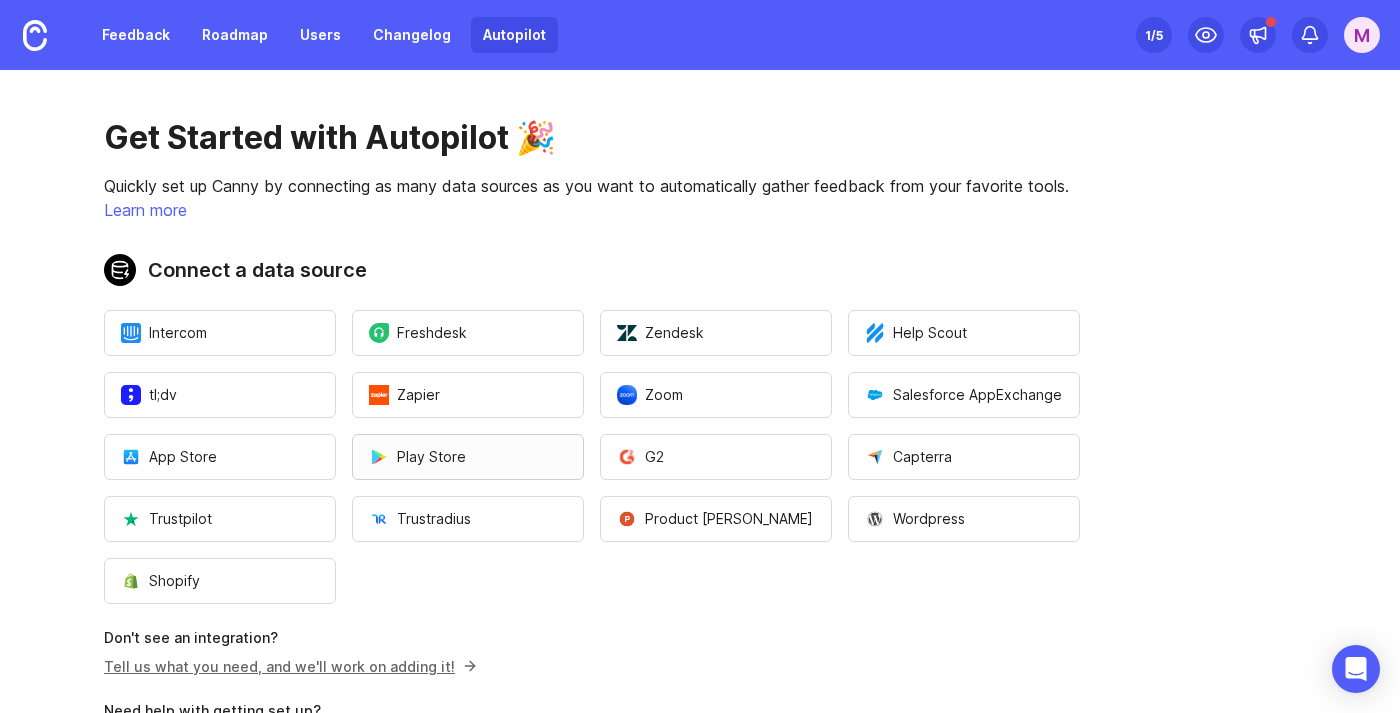 click on "Play Store" at bounding box center [468, 457] 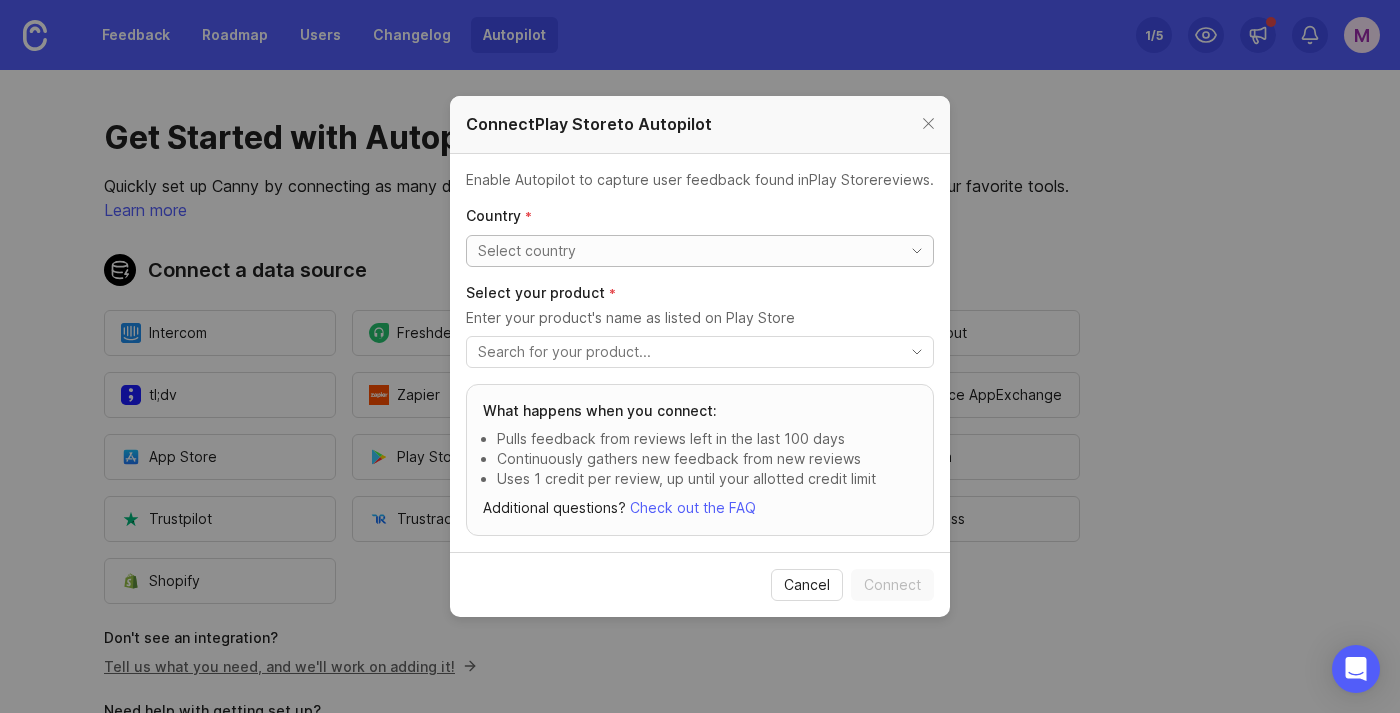 click at bounding box center [684, 251] 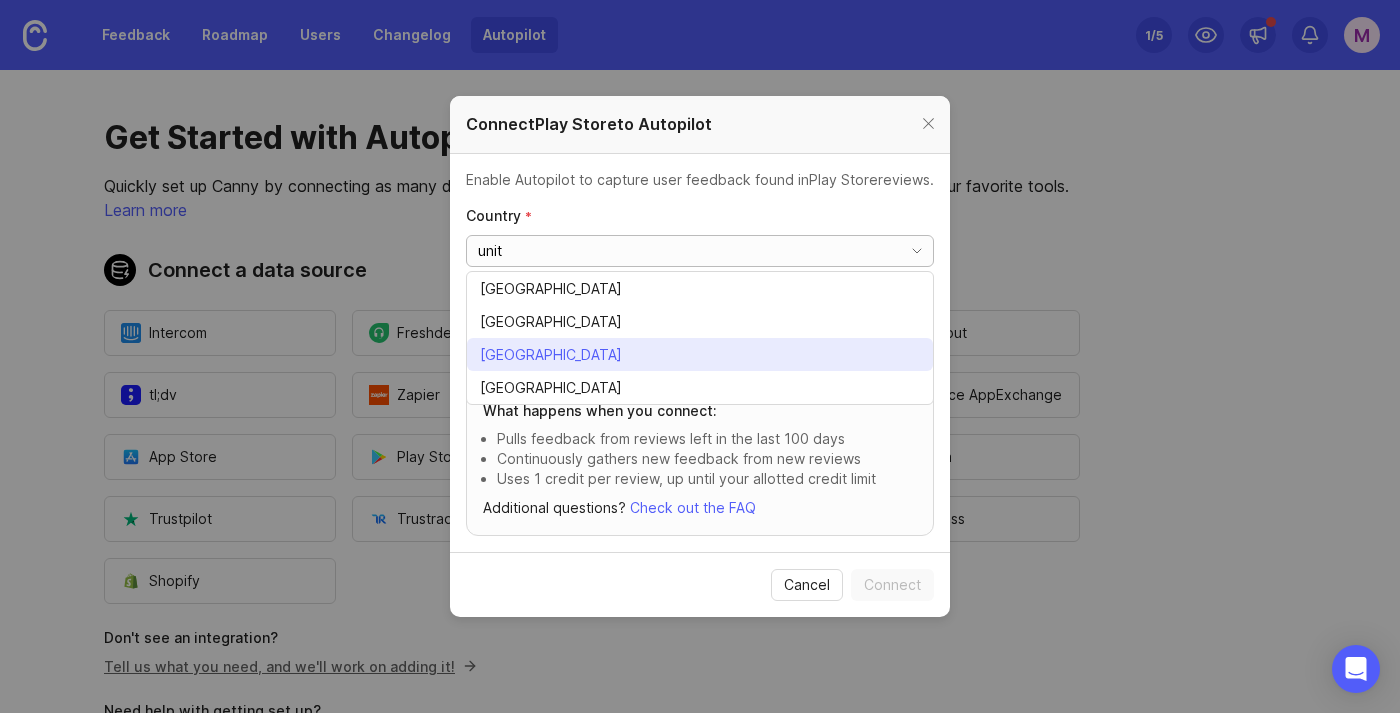 click on "[GEOGRAPHIC_DATA]" at bounding box center (555, 355) 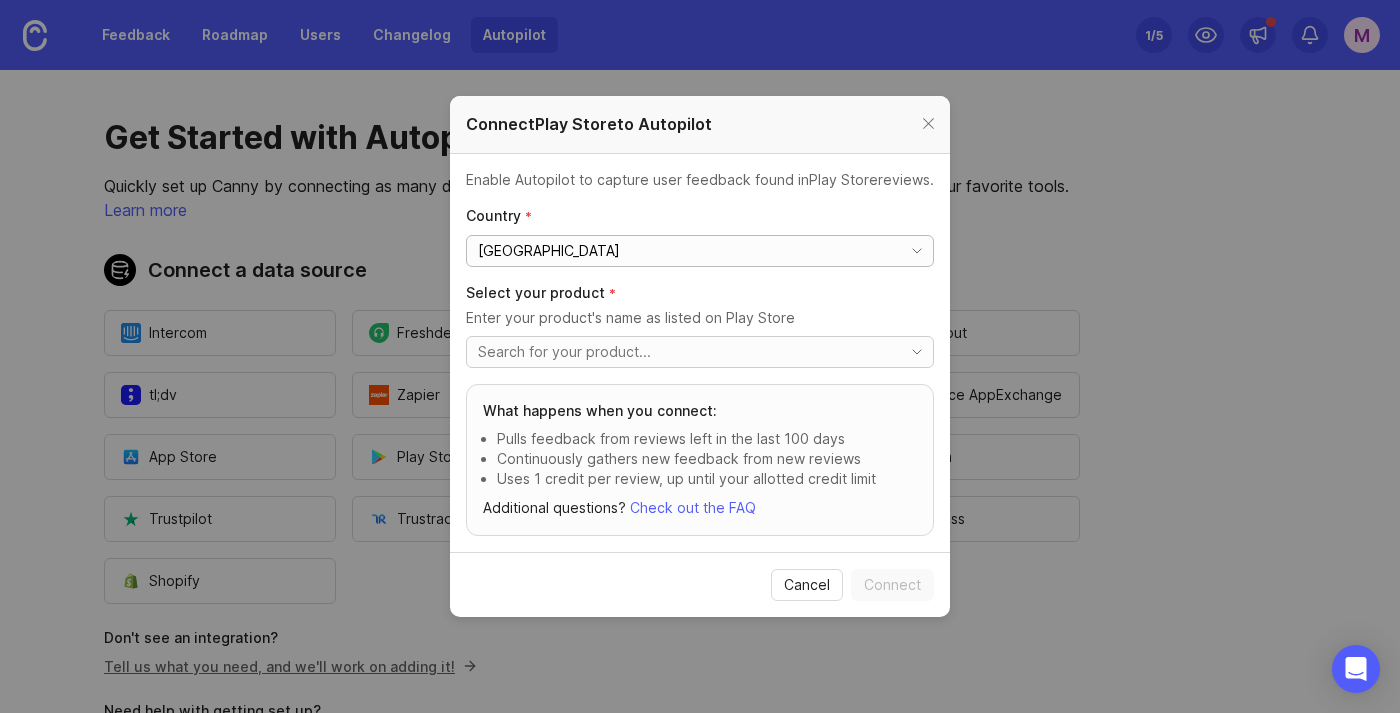 type on "[GEOGRAPHIC_DATA]" 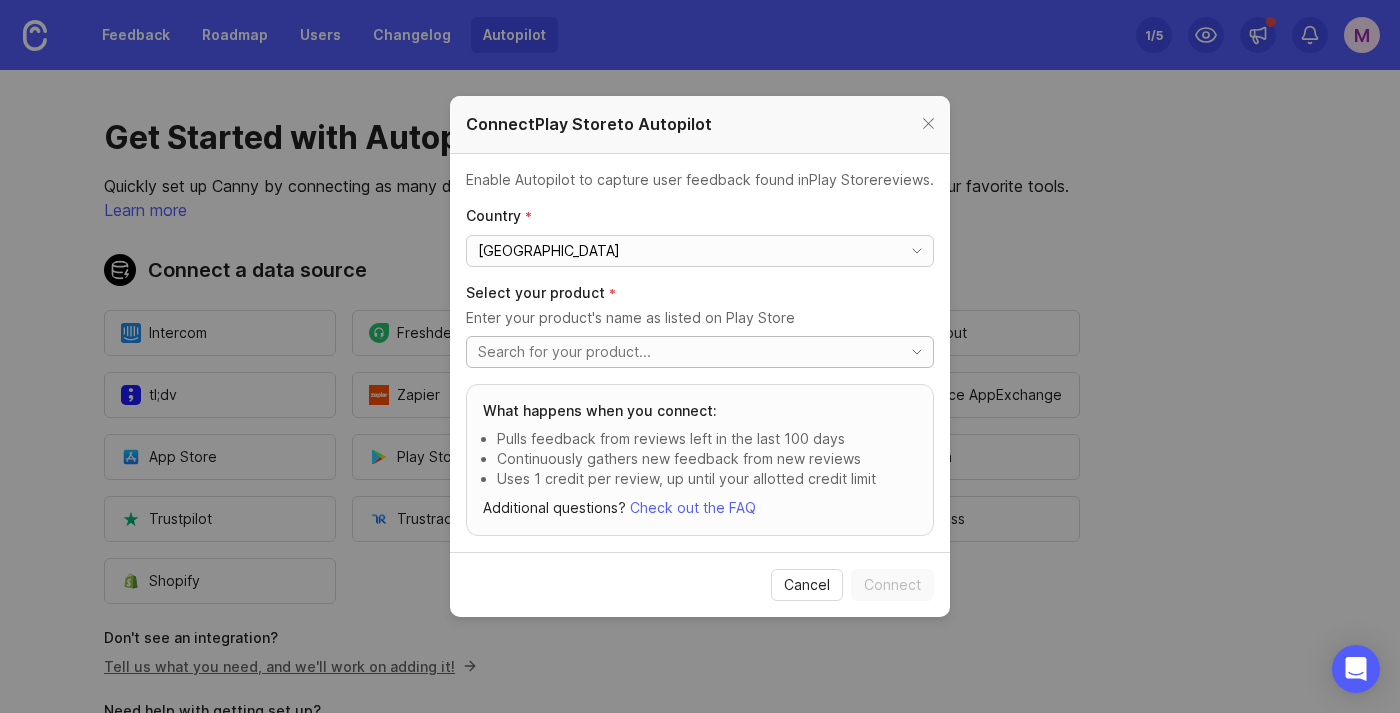 click 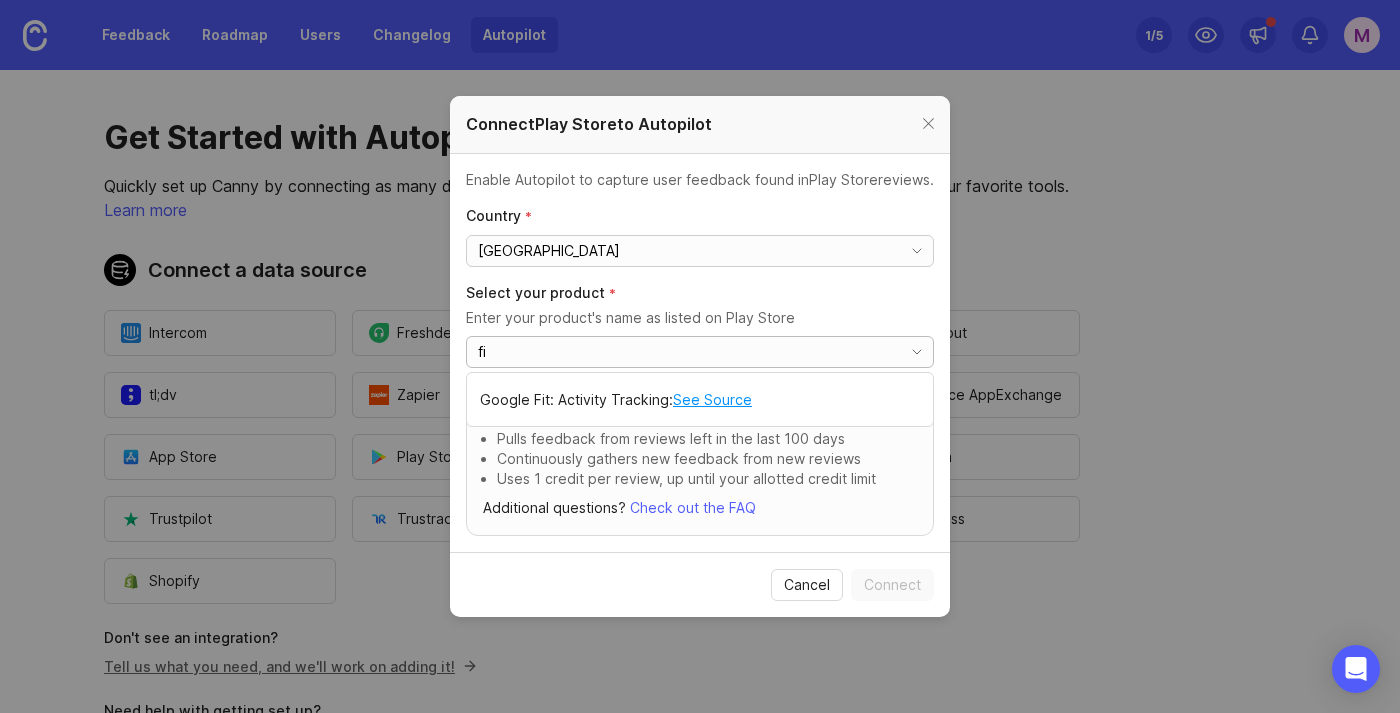 type on "f" 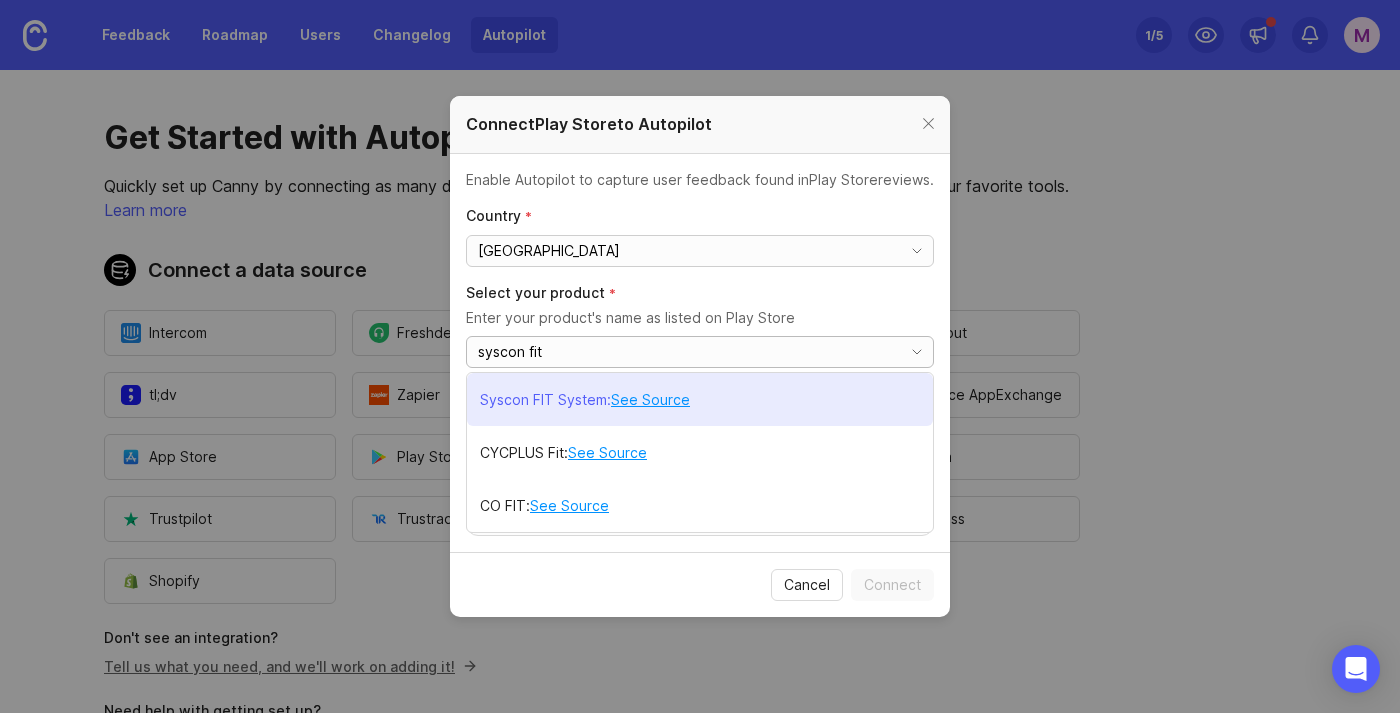 click on "Syscon FIT System" at bounding box center (543, 400) 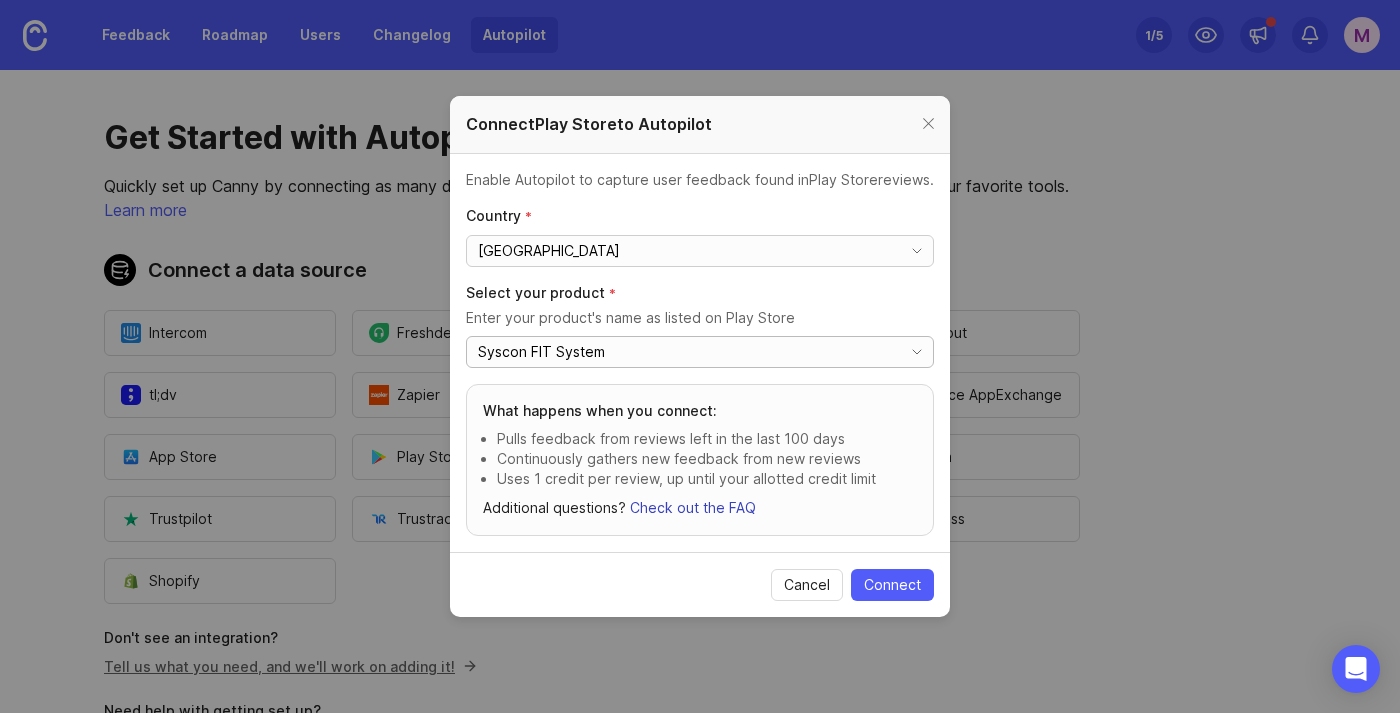 type on "Syscon FIT System" 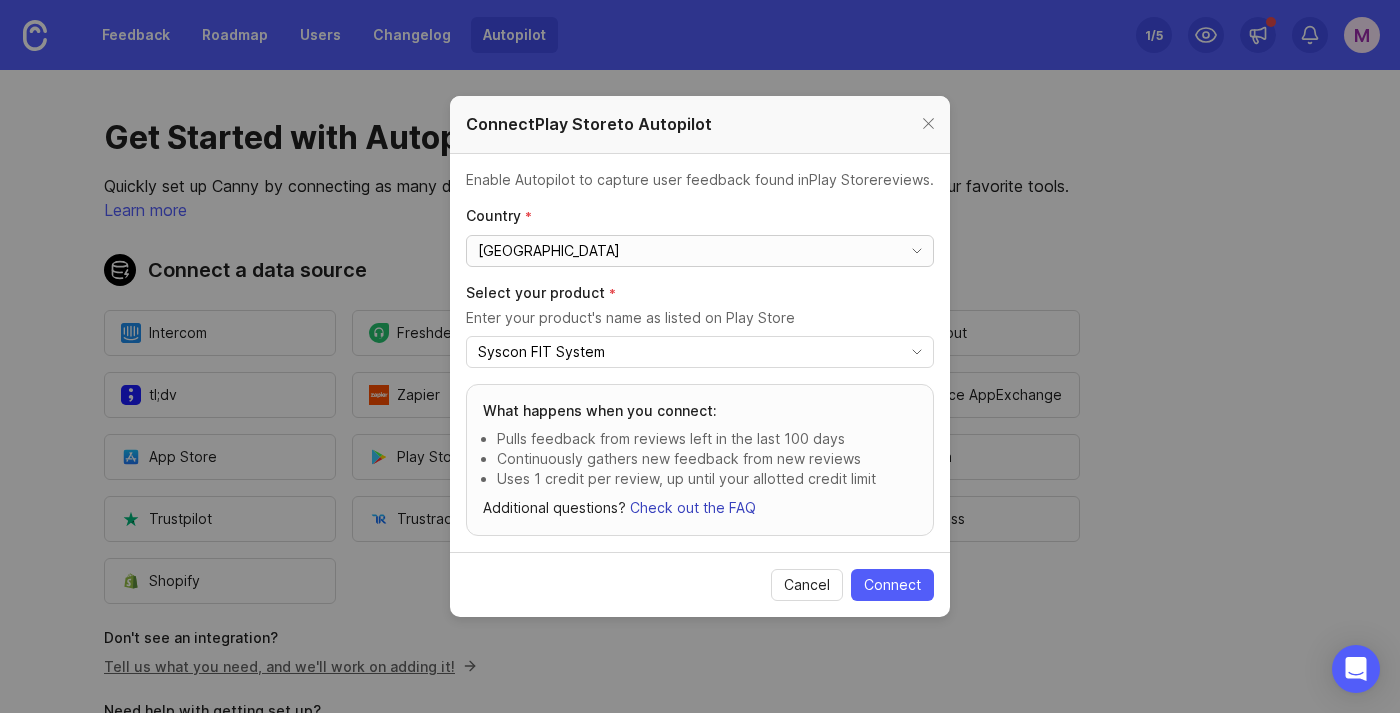 click on "Check out the FAQ" at bounding box center [693, 507] 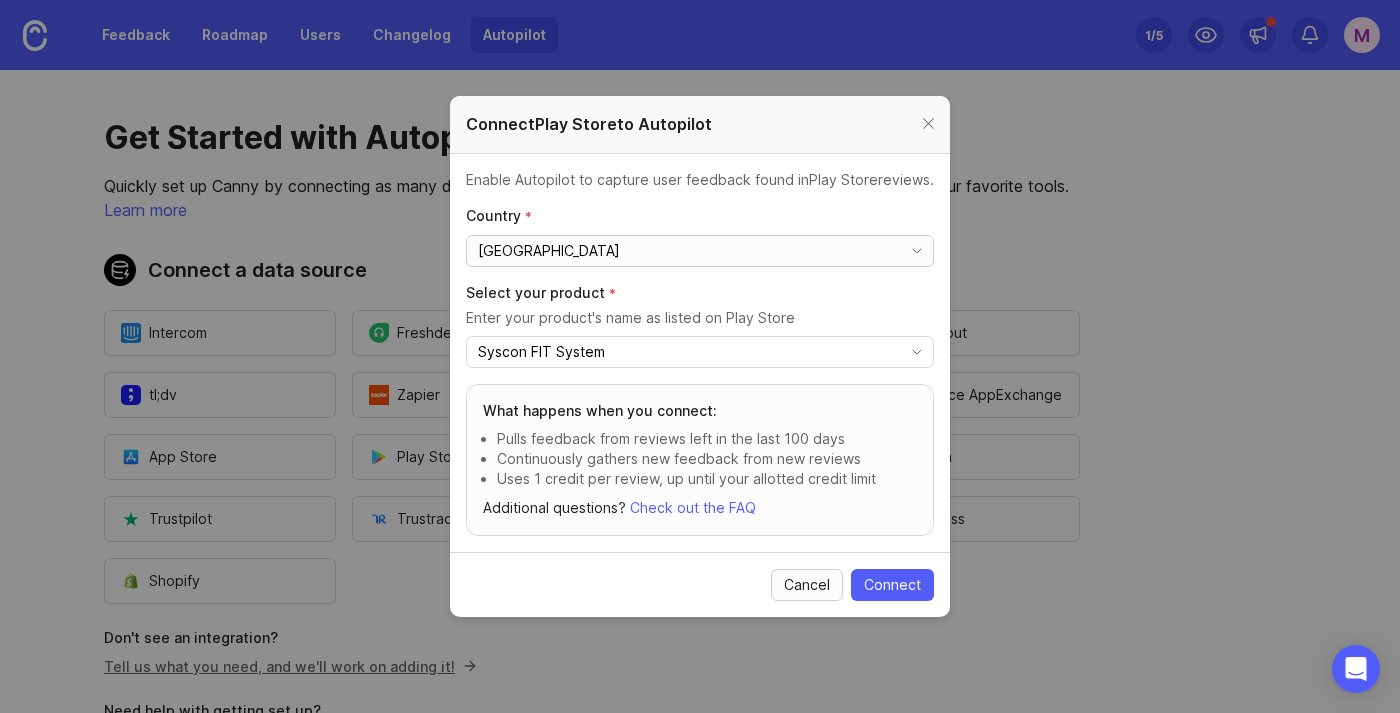 click on "Cancel" at bounding box center [807, 585] 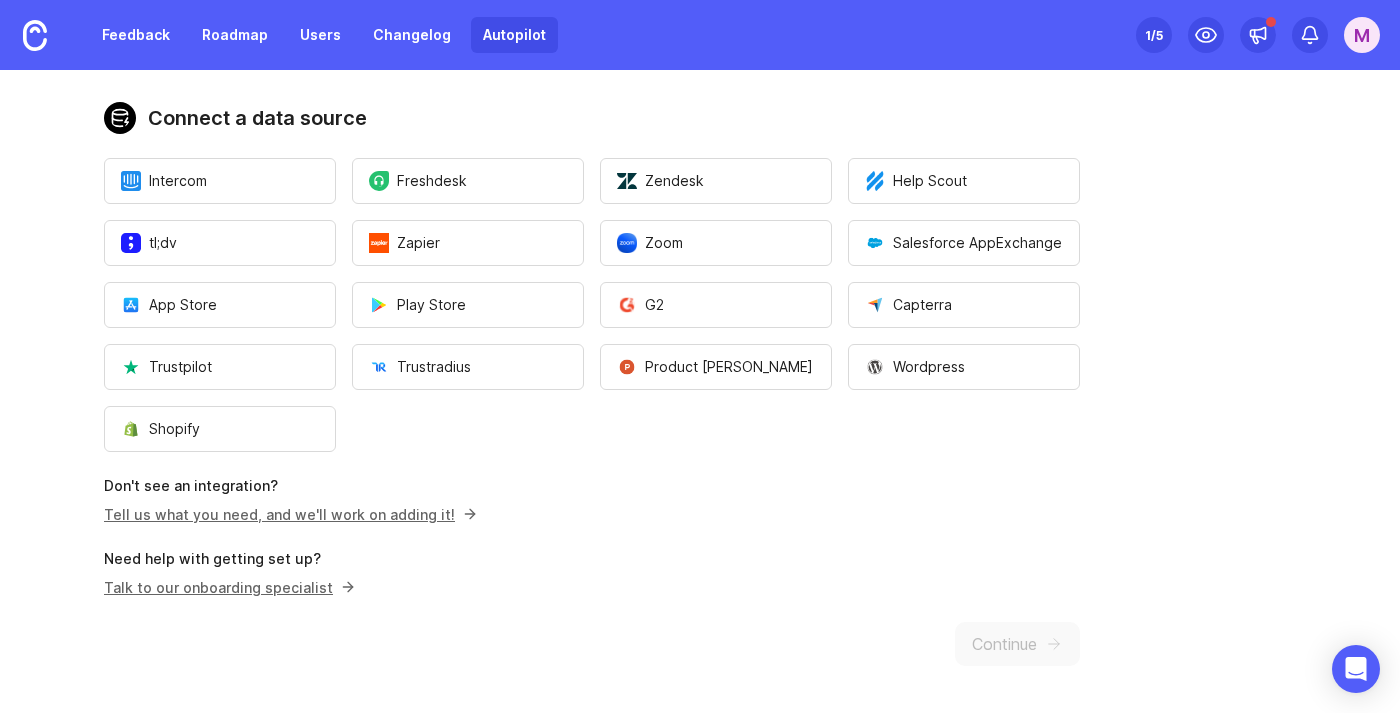 scroll, scrollTop: 0, scrollLeft: 0, axis: both 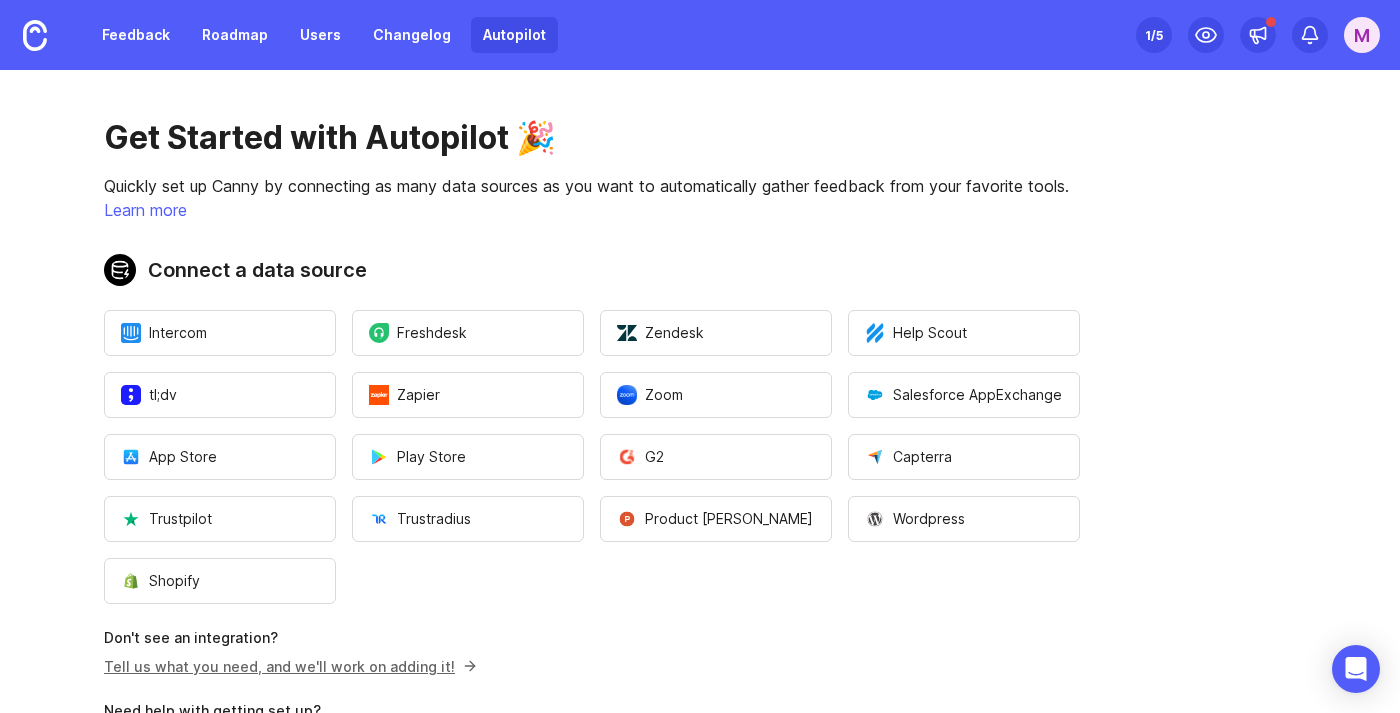 click on "1 /5" at bounding box center [1154, 35] 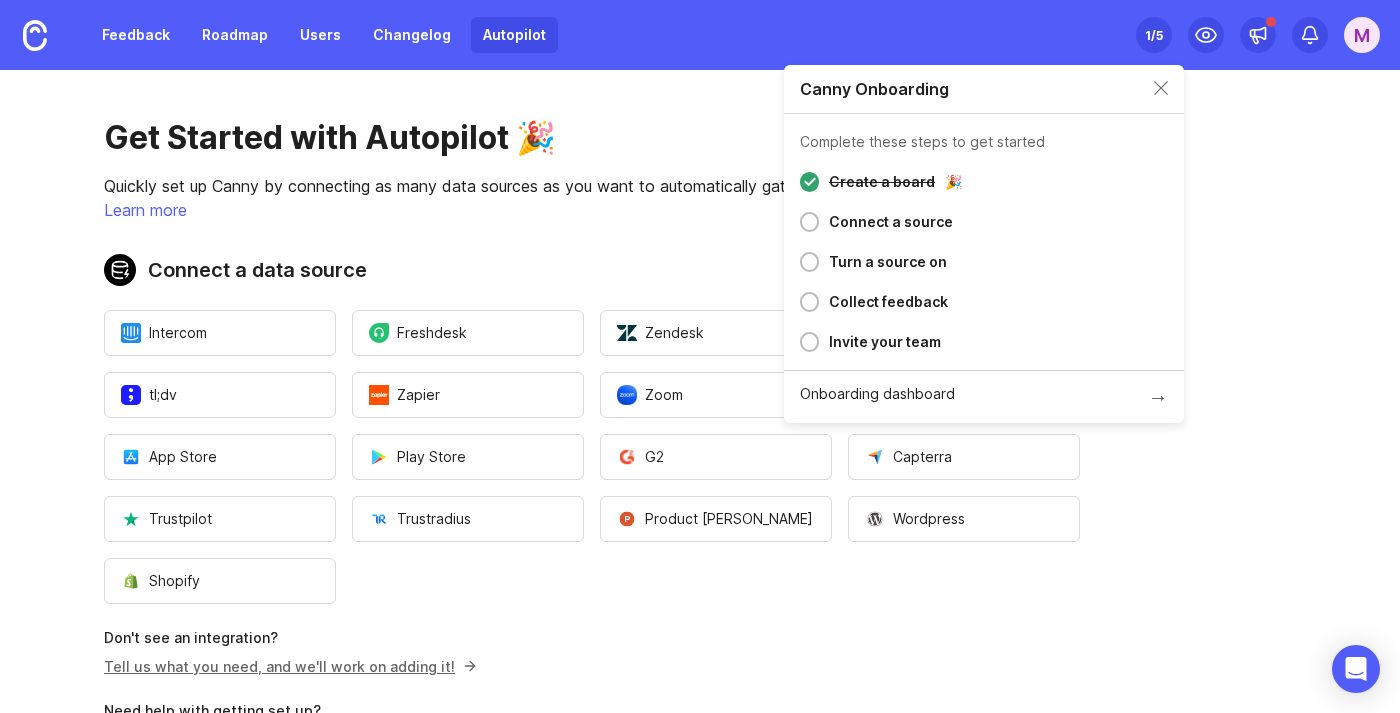 click on "1 /5" at bounding box center [1154, 35] 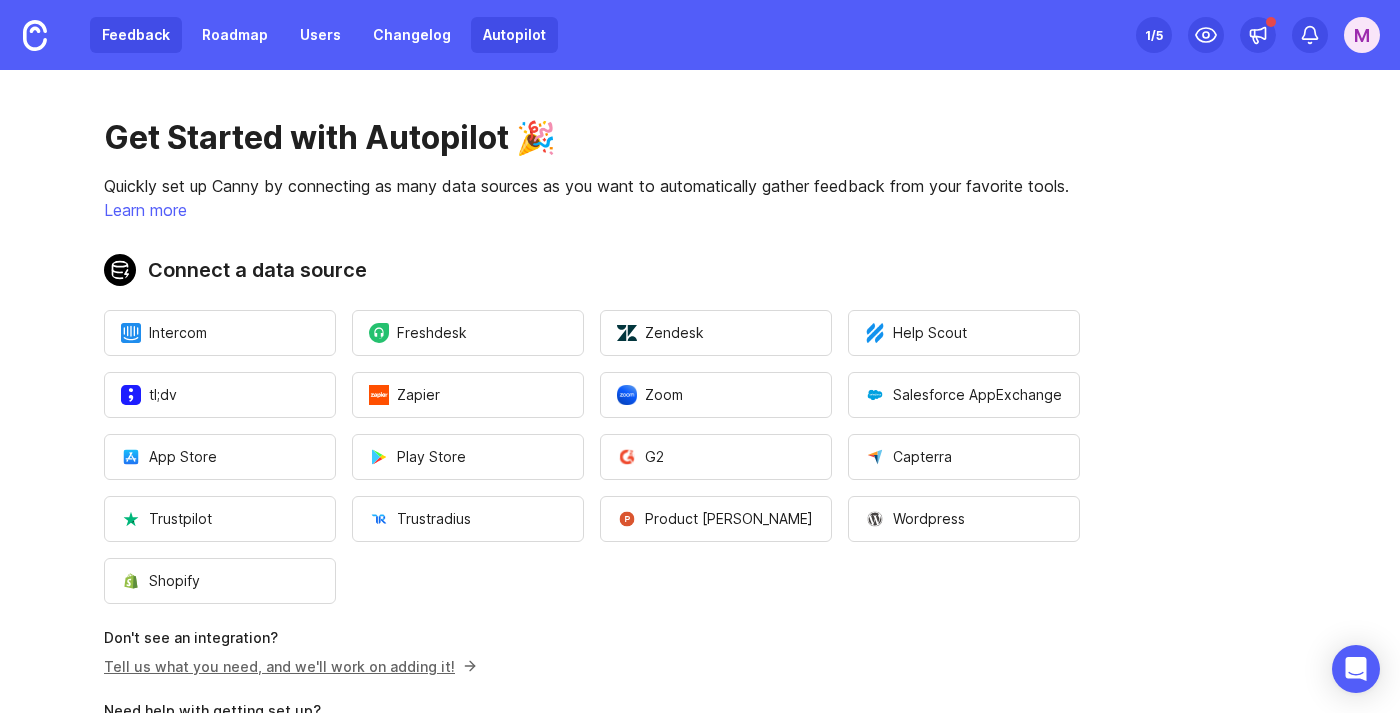 click on "Feedback" at bounding box center [136, 35] 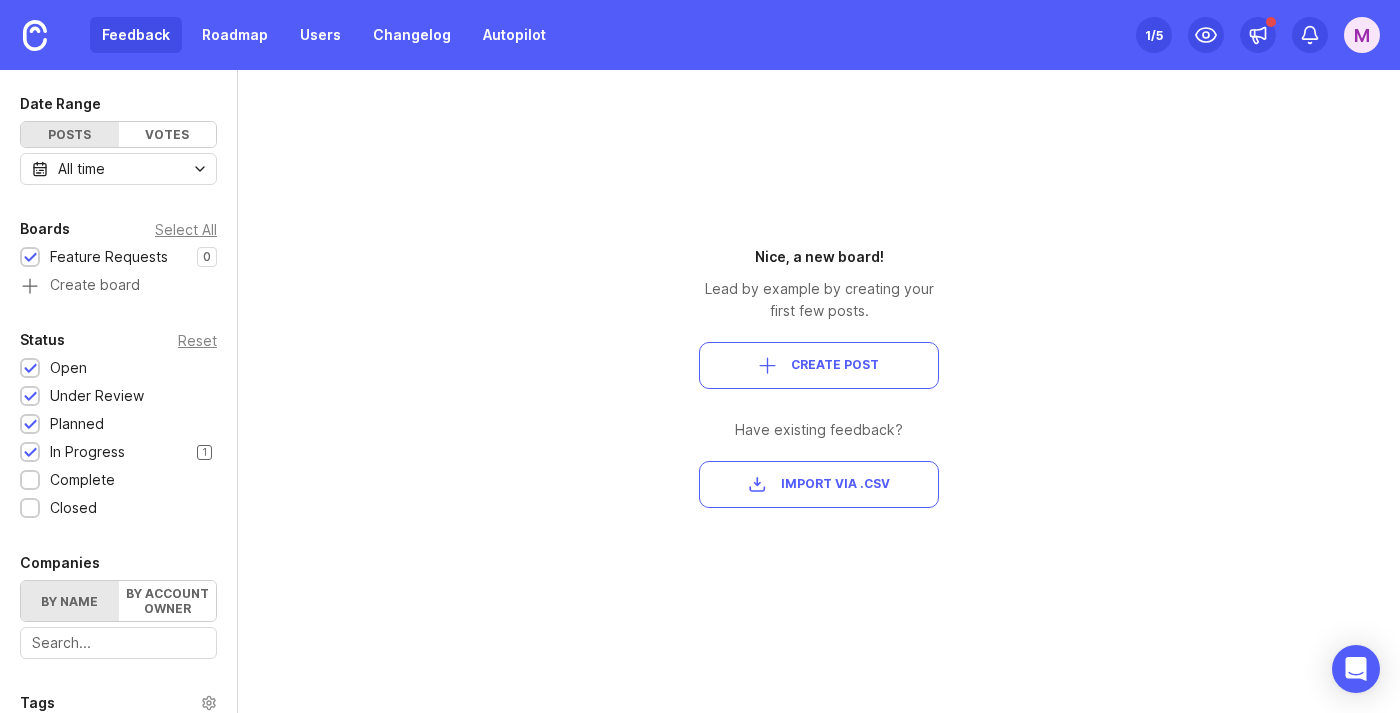 scroll, scrollTop: 0, scrollLeft: 0, axis: both 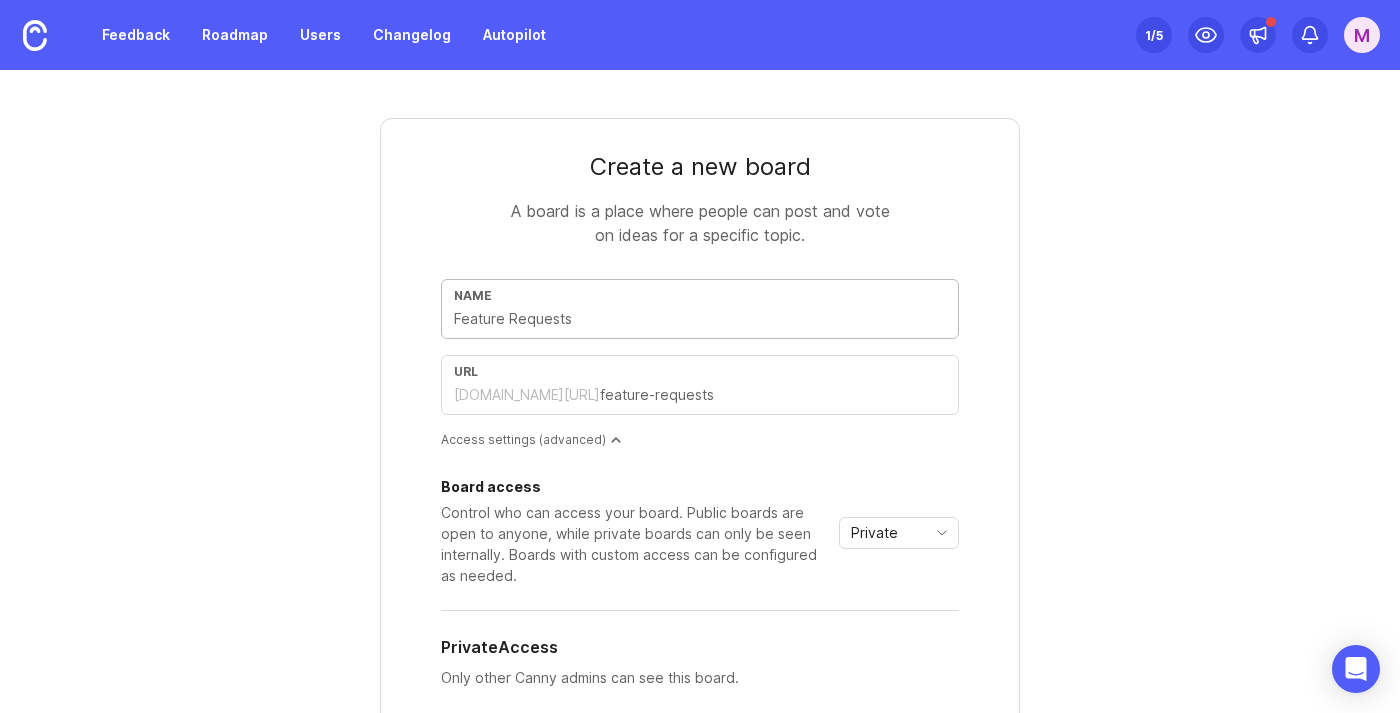 type on "I" 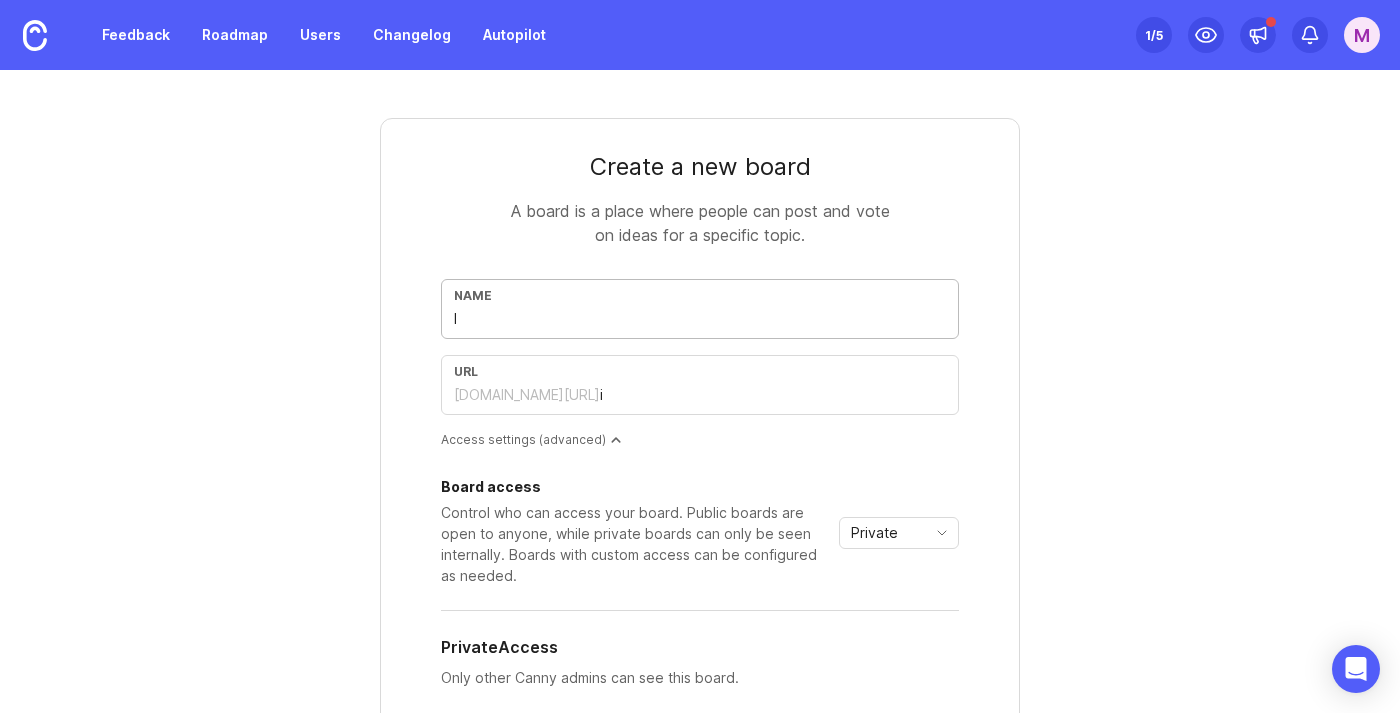 type on "Is" 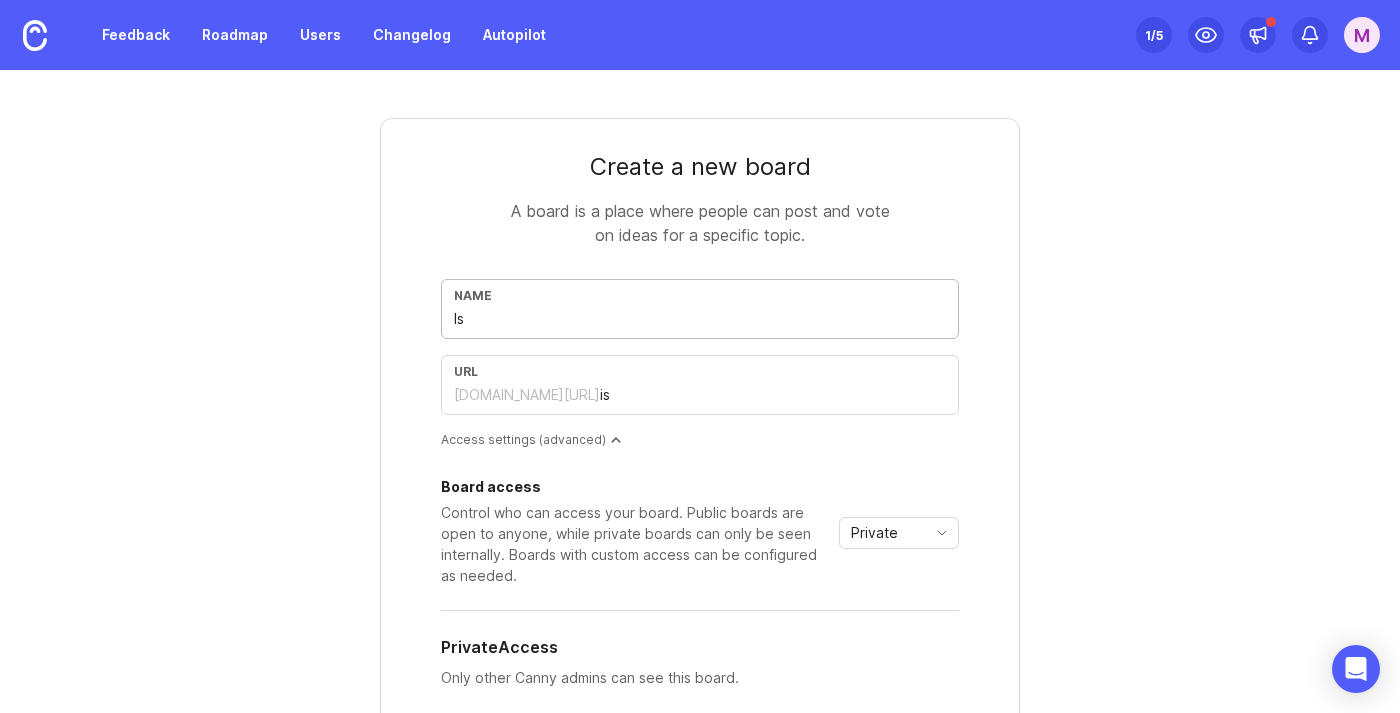 type on "Iss" 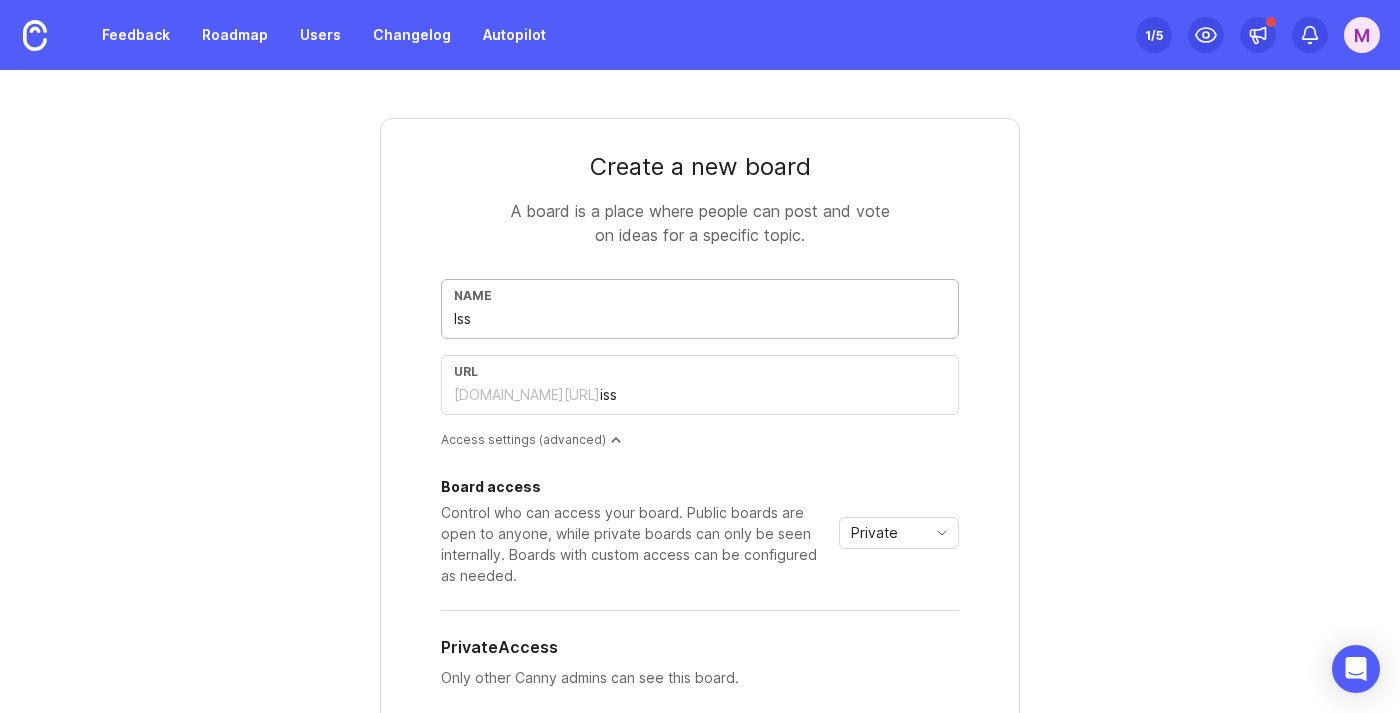 type on "Issu" 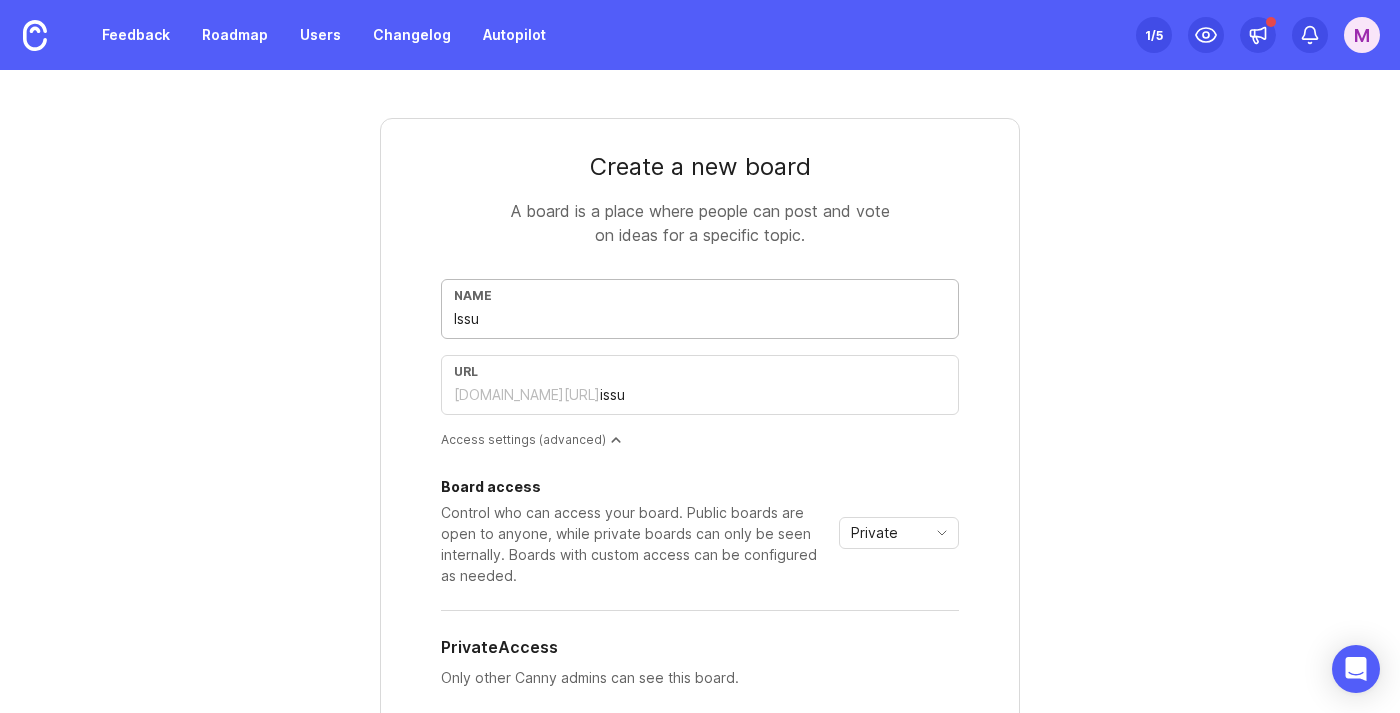type on "Issue" 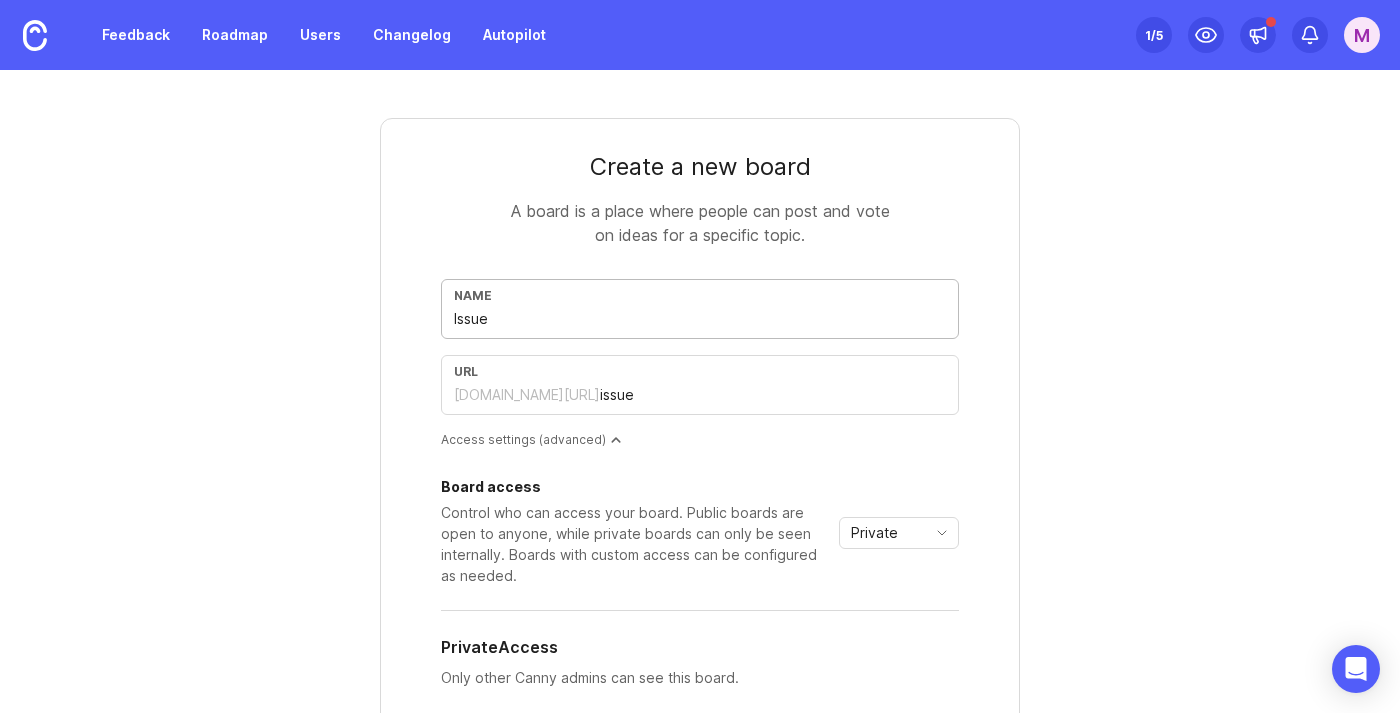 type on "Issues" 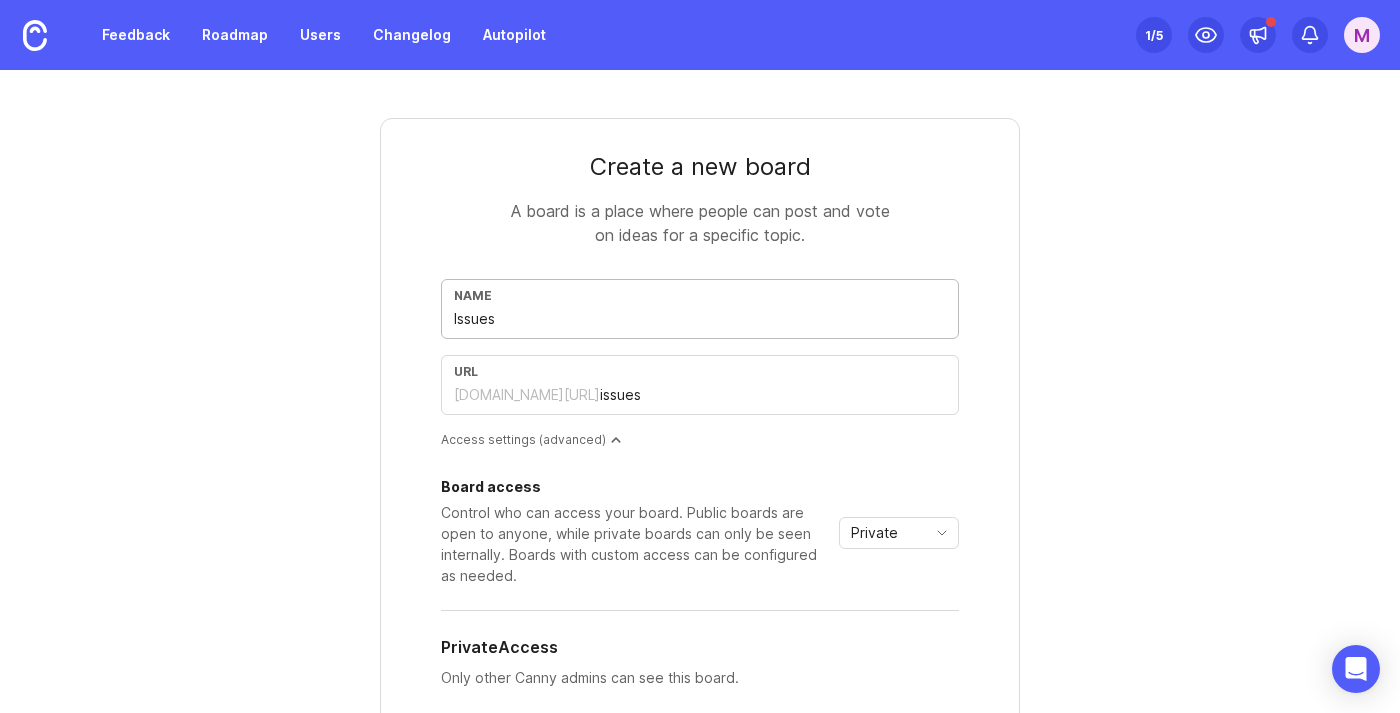 type on "Issues" 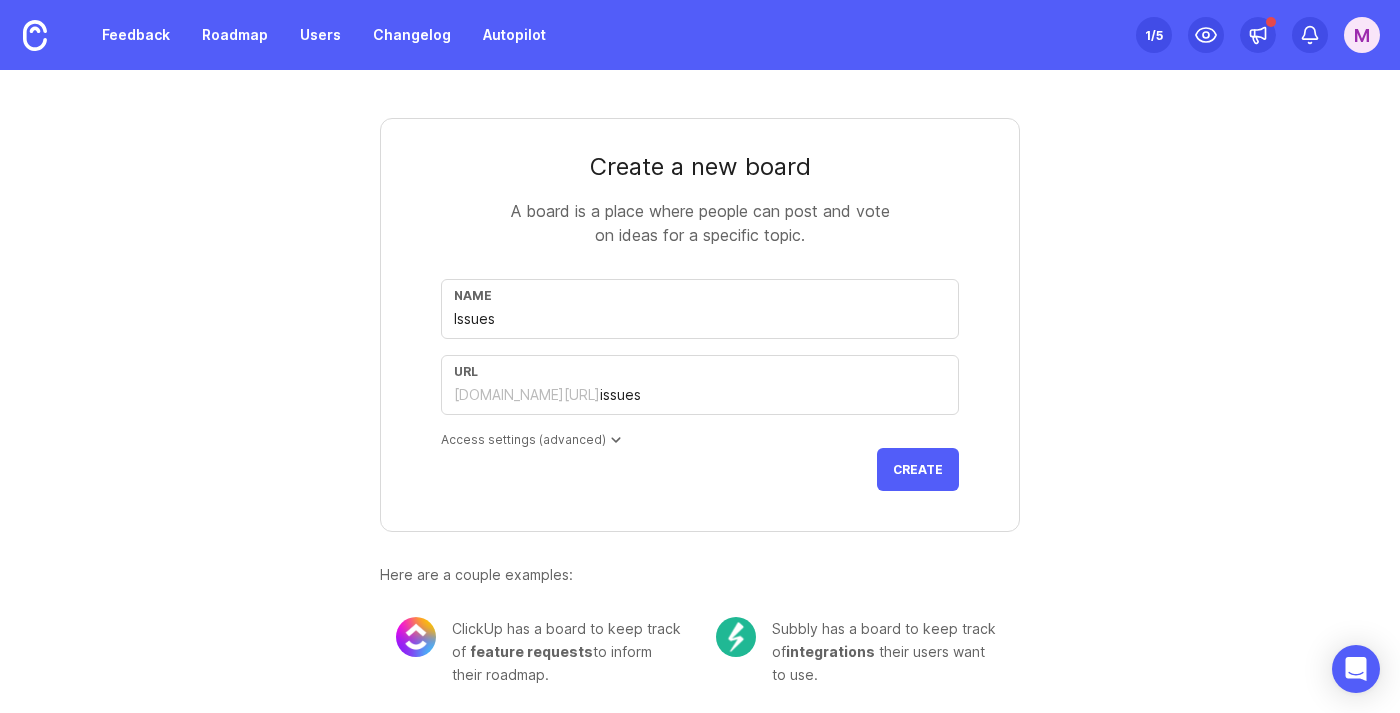 click on "Access settings (advanced)" at bounding box center (700, 439) 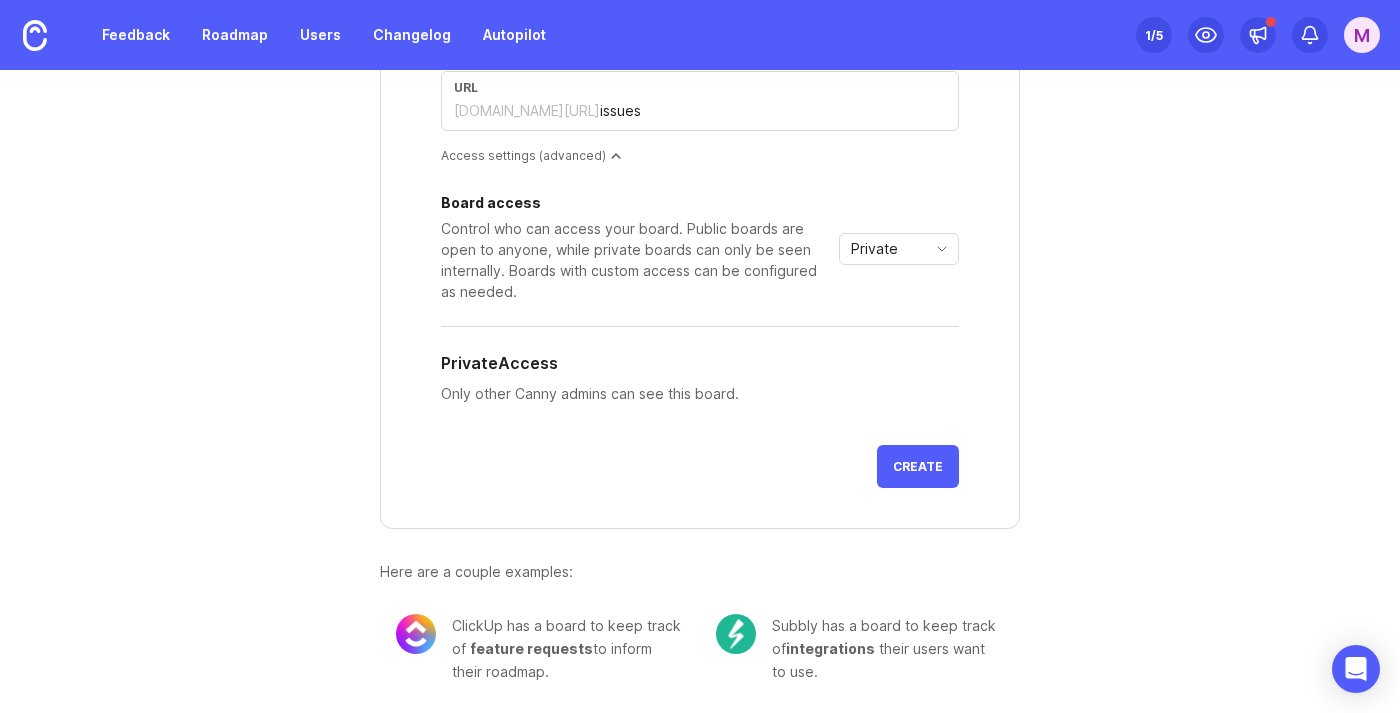 scroll, scrollTop: 285, scrollLeft: 0, axis: vertical 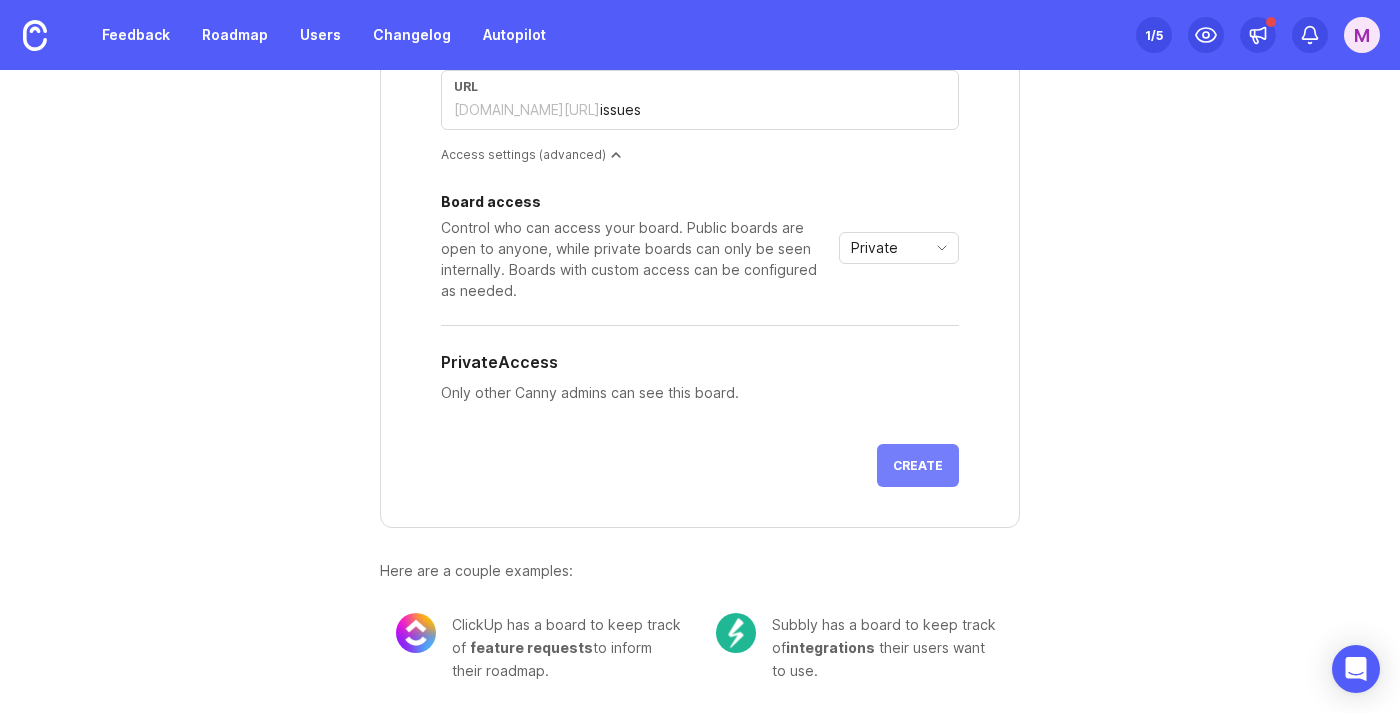click on "Create" at bounding box center (918, 465) 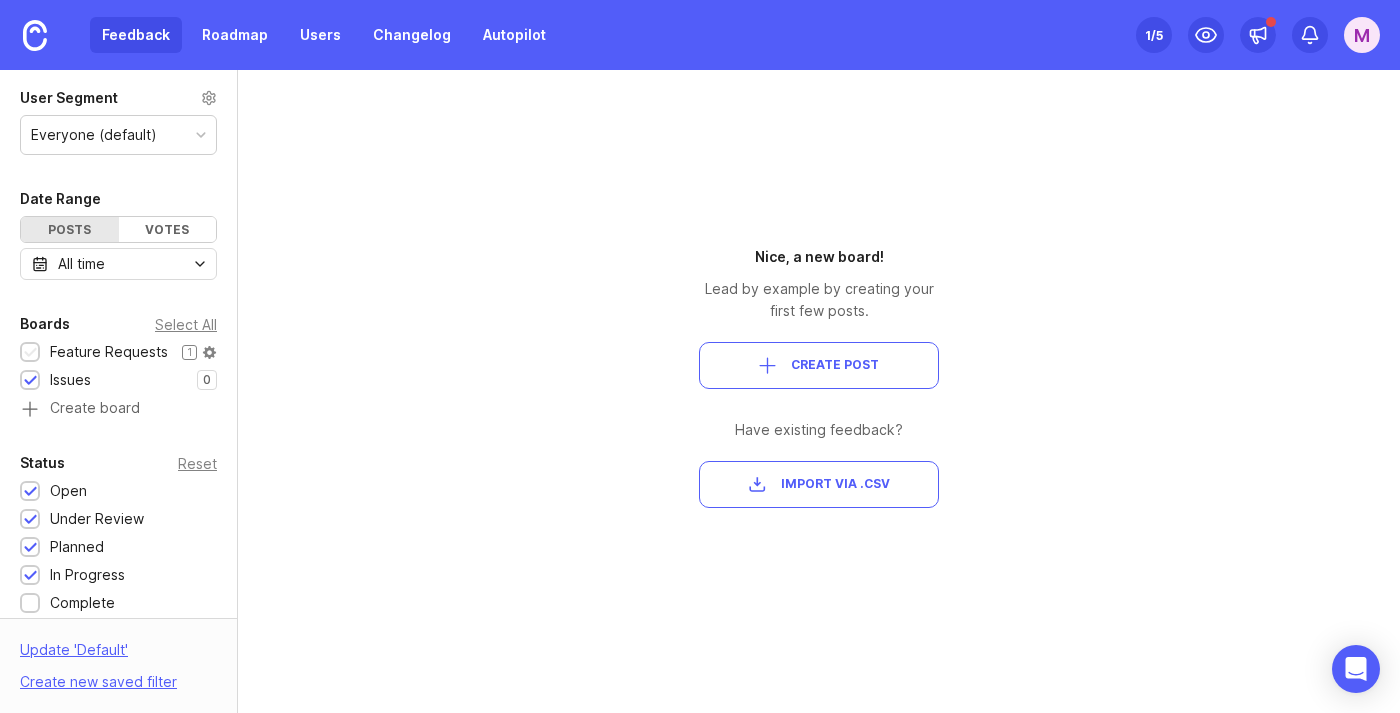 click on "Feature Requests" at bounding box center (109, 352) 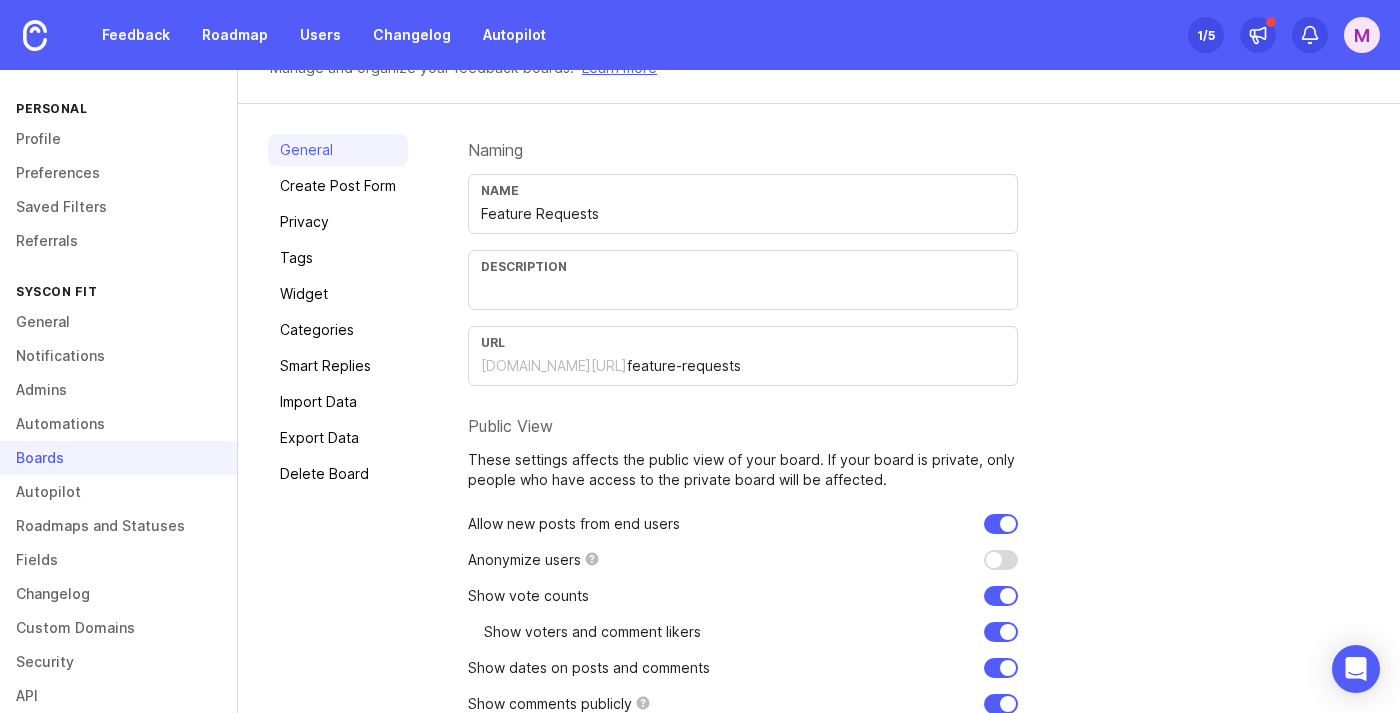 scroll, scrollTop: 0, scrollLeft: 0, axis: both 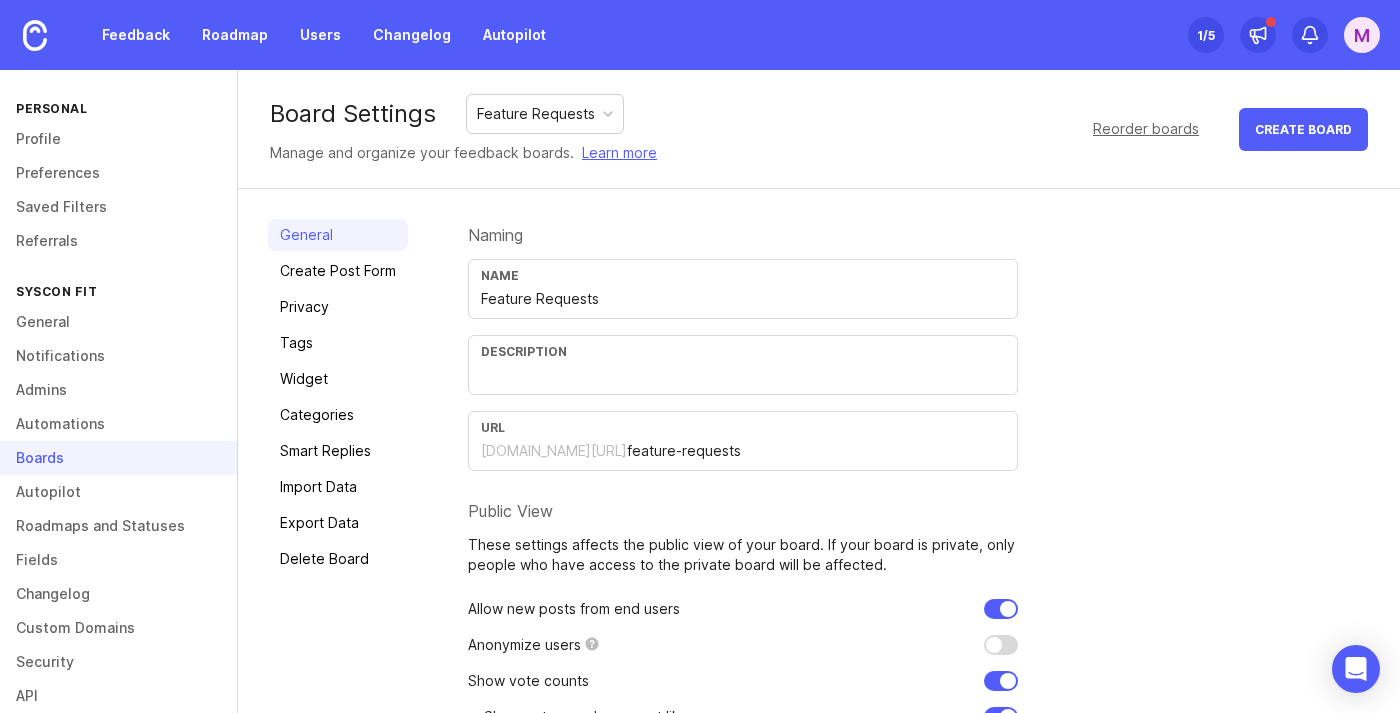 click on "Personal" at bounding box center [118, 108] 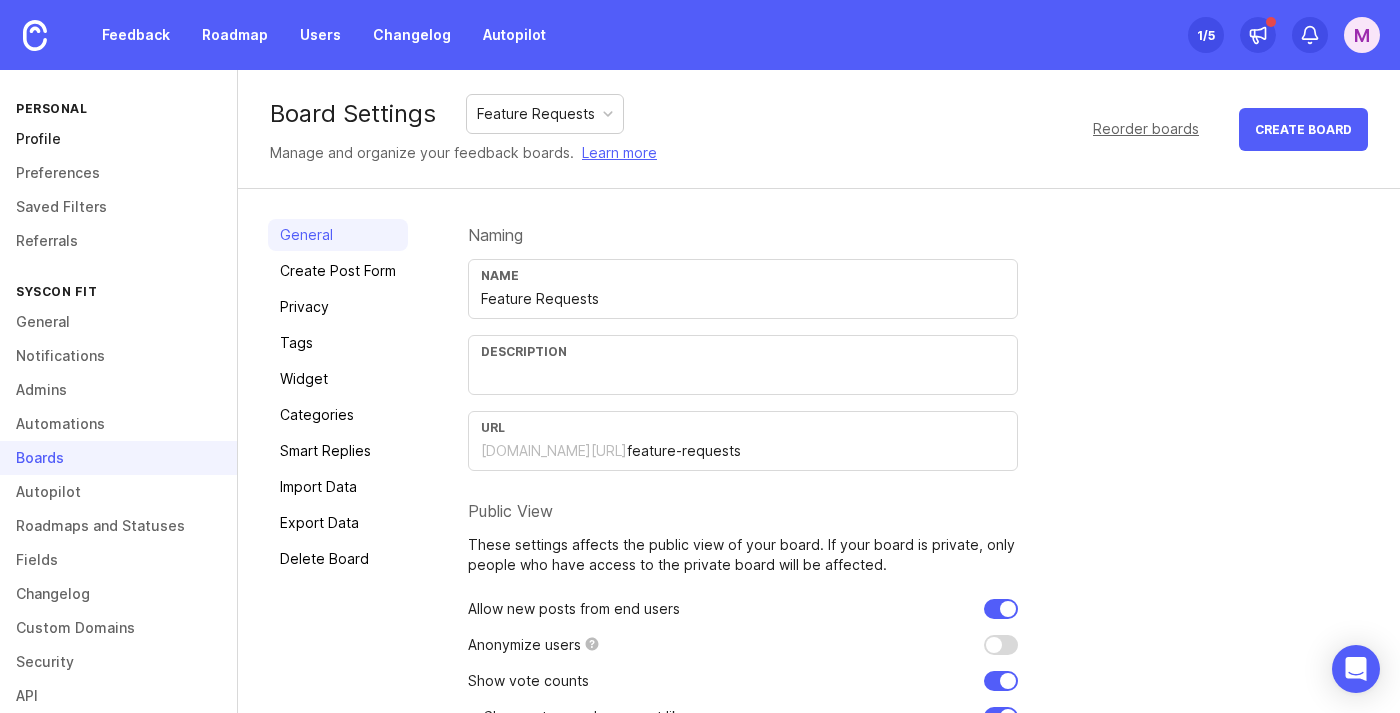 click on "Profile" at bounding box center (118, 139) 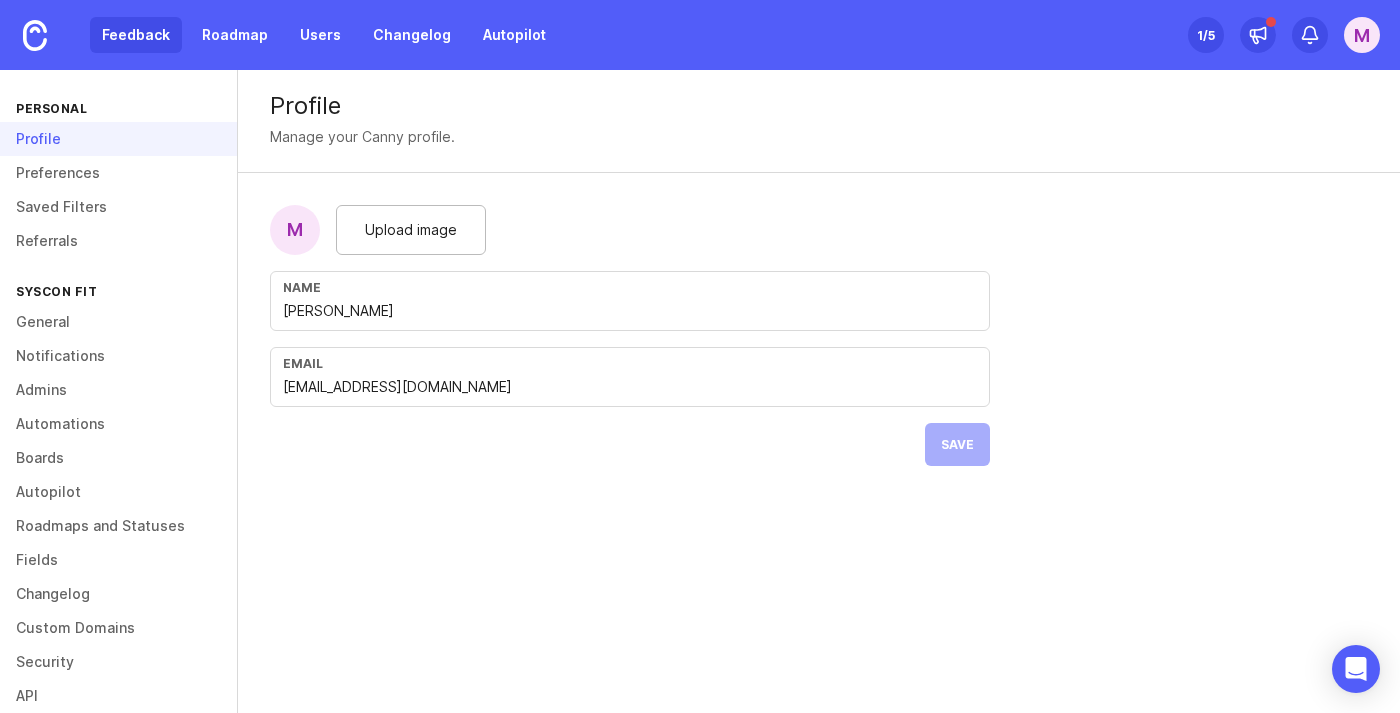 click on "Feedback" at bounding box center [136, 35] 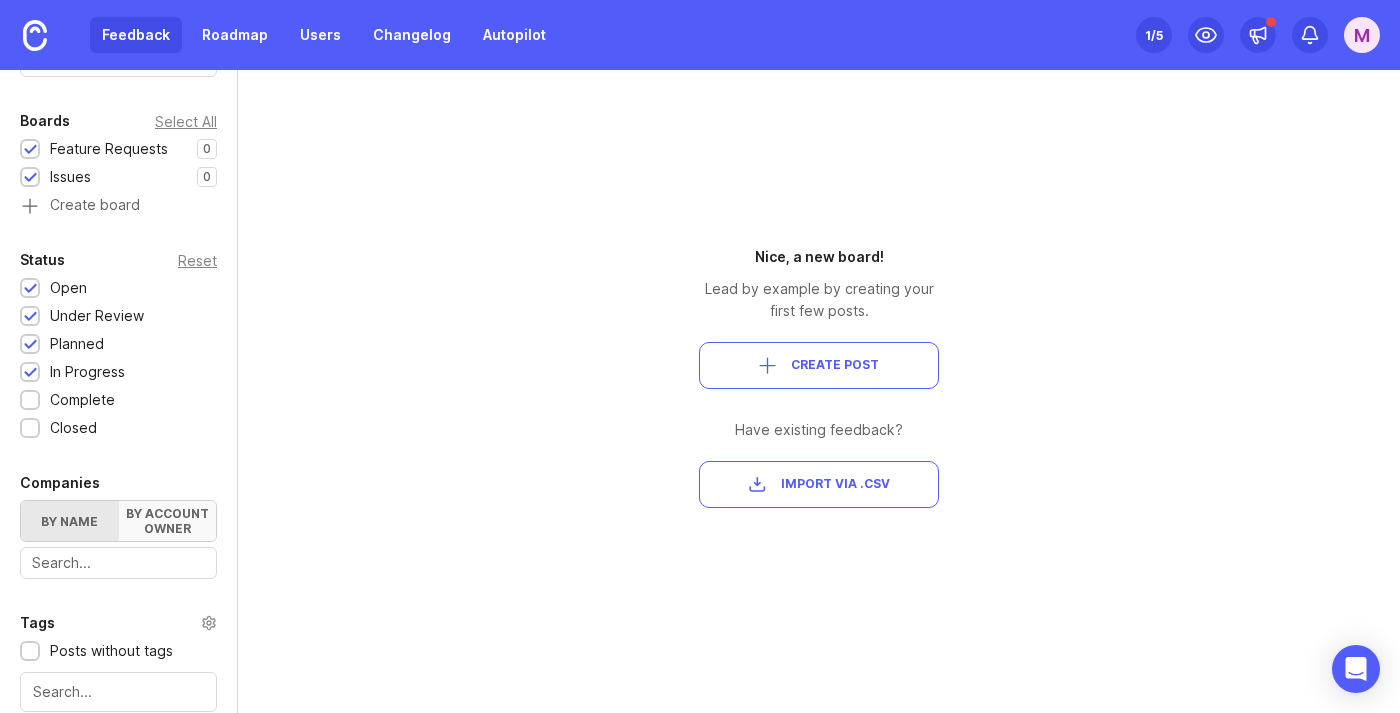 scroll, scrollTop: 0, scrollLeft: 0, axis: both 